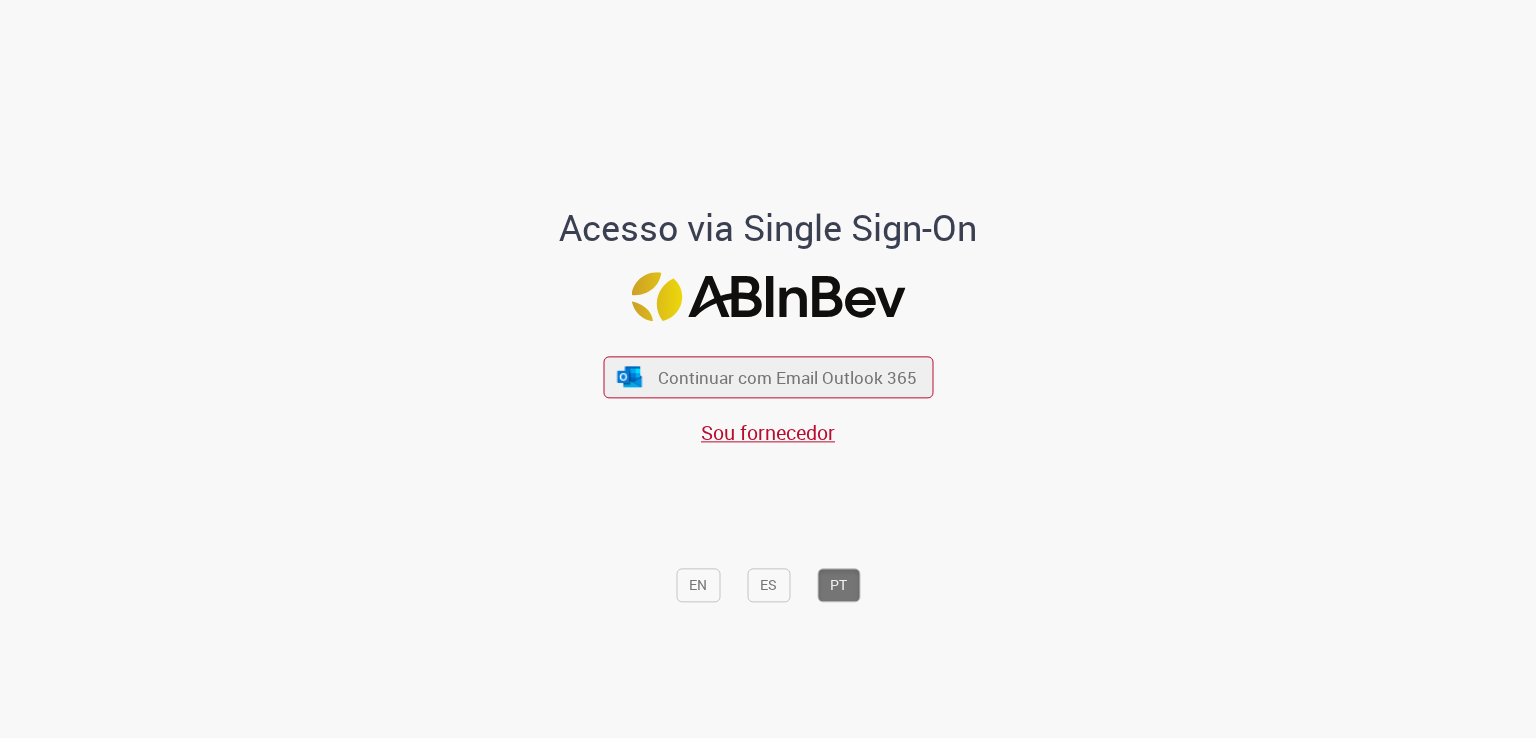 scroll, scrollTop: 0, scrollLeft: 0, axis: both 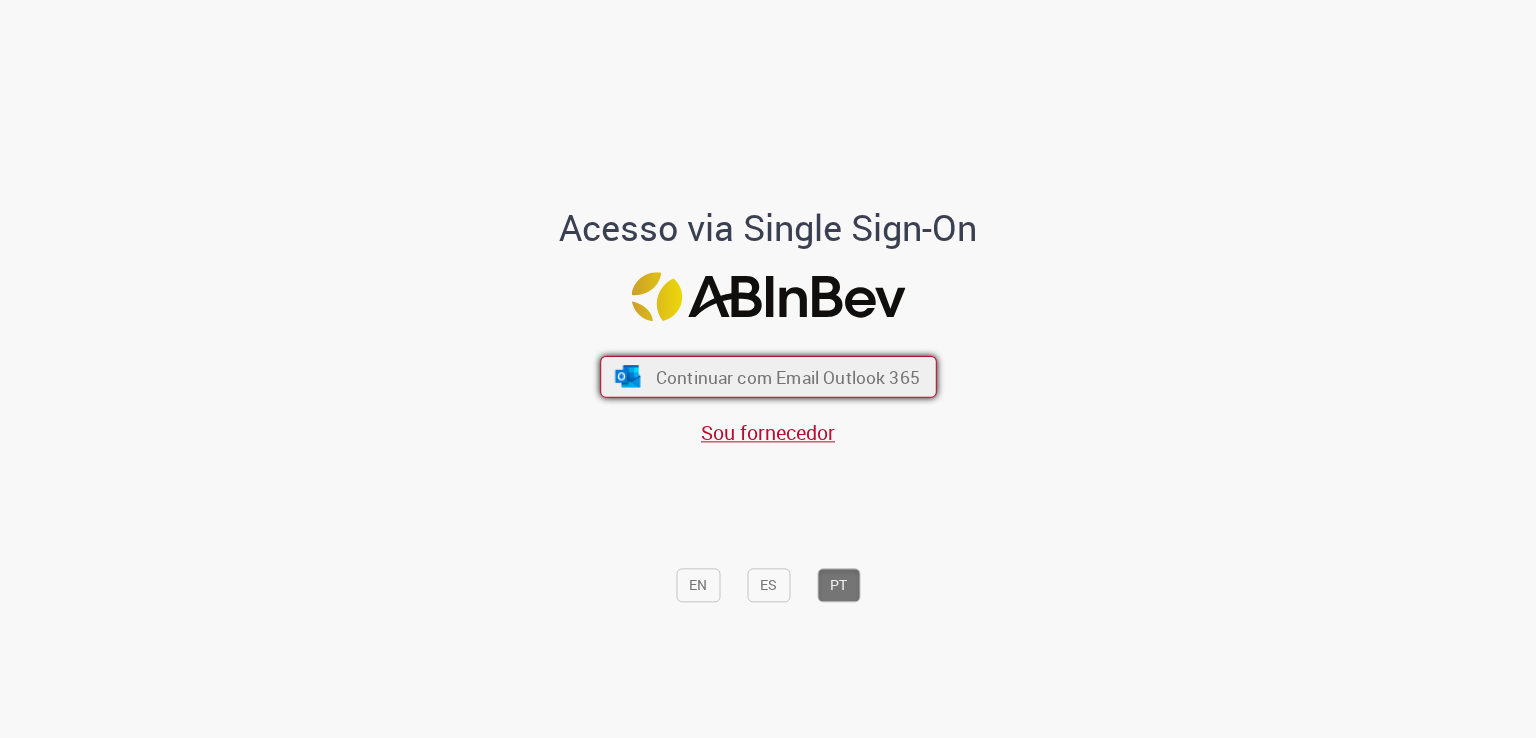 click on "Continuar com Email Outlook 365" at bounding box center (787, 377) 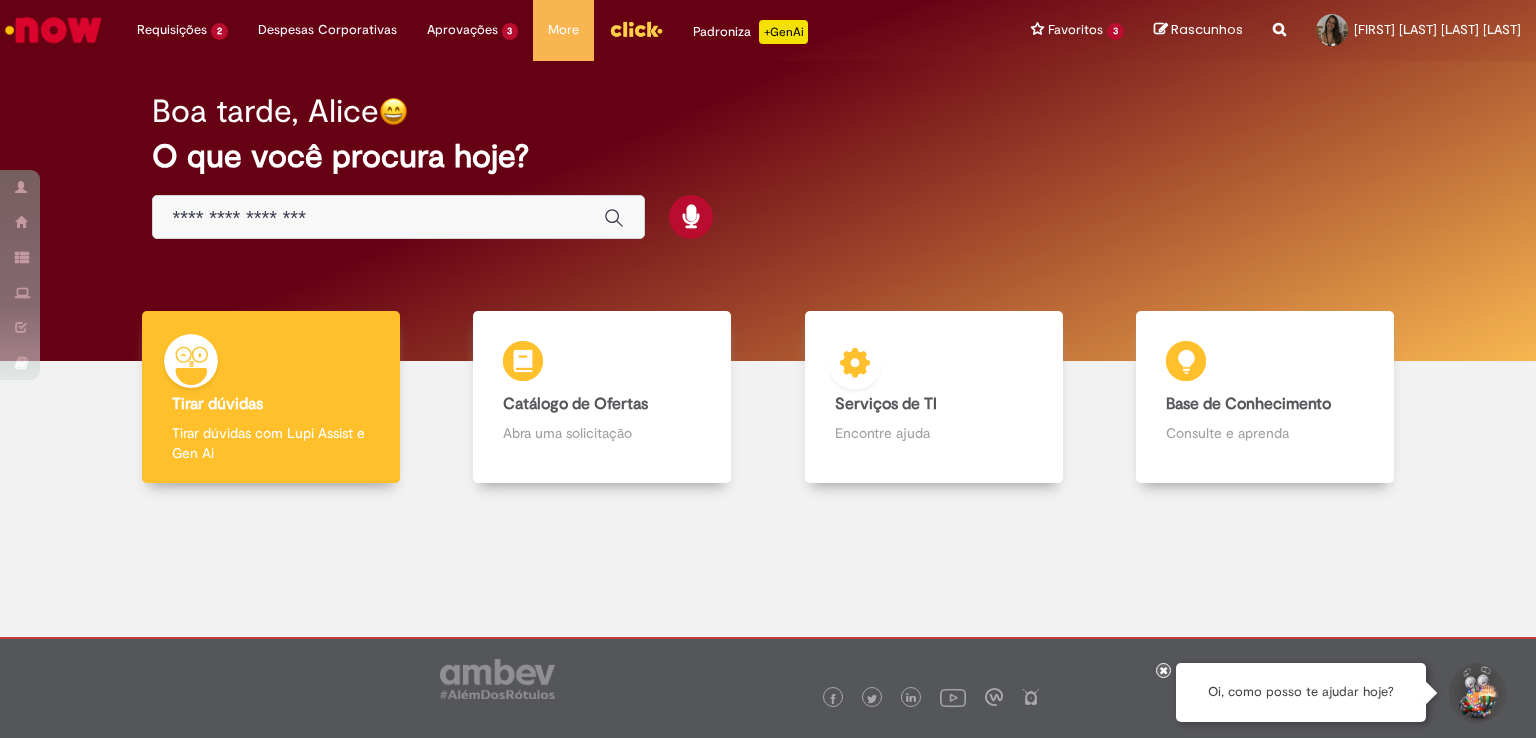 scroll, scrollTop: 0, scrollLeft: 0, axis: both 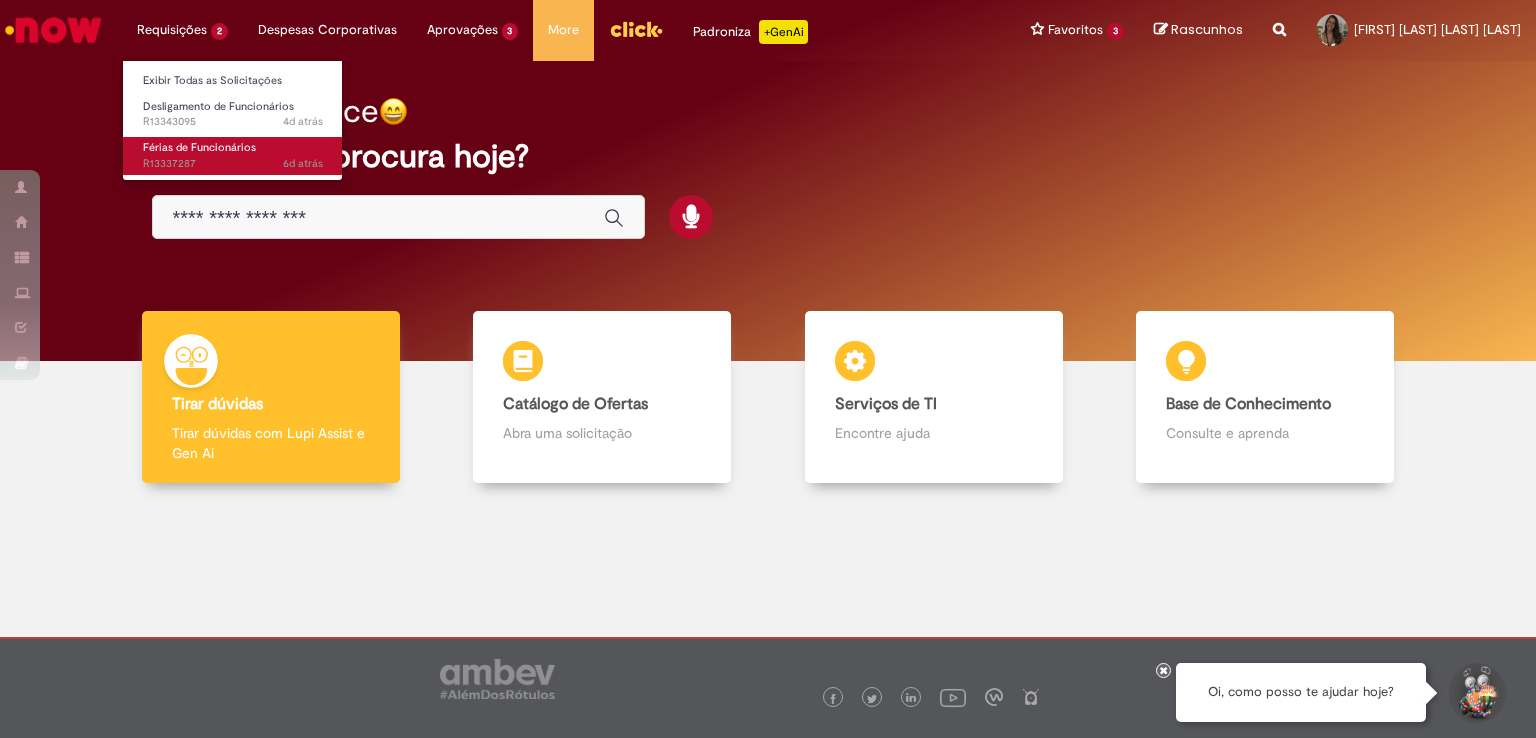 click on "6d atrás 6 dias atrás  R13337287" at bounding box center [233, 164] 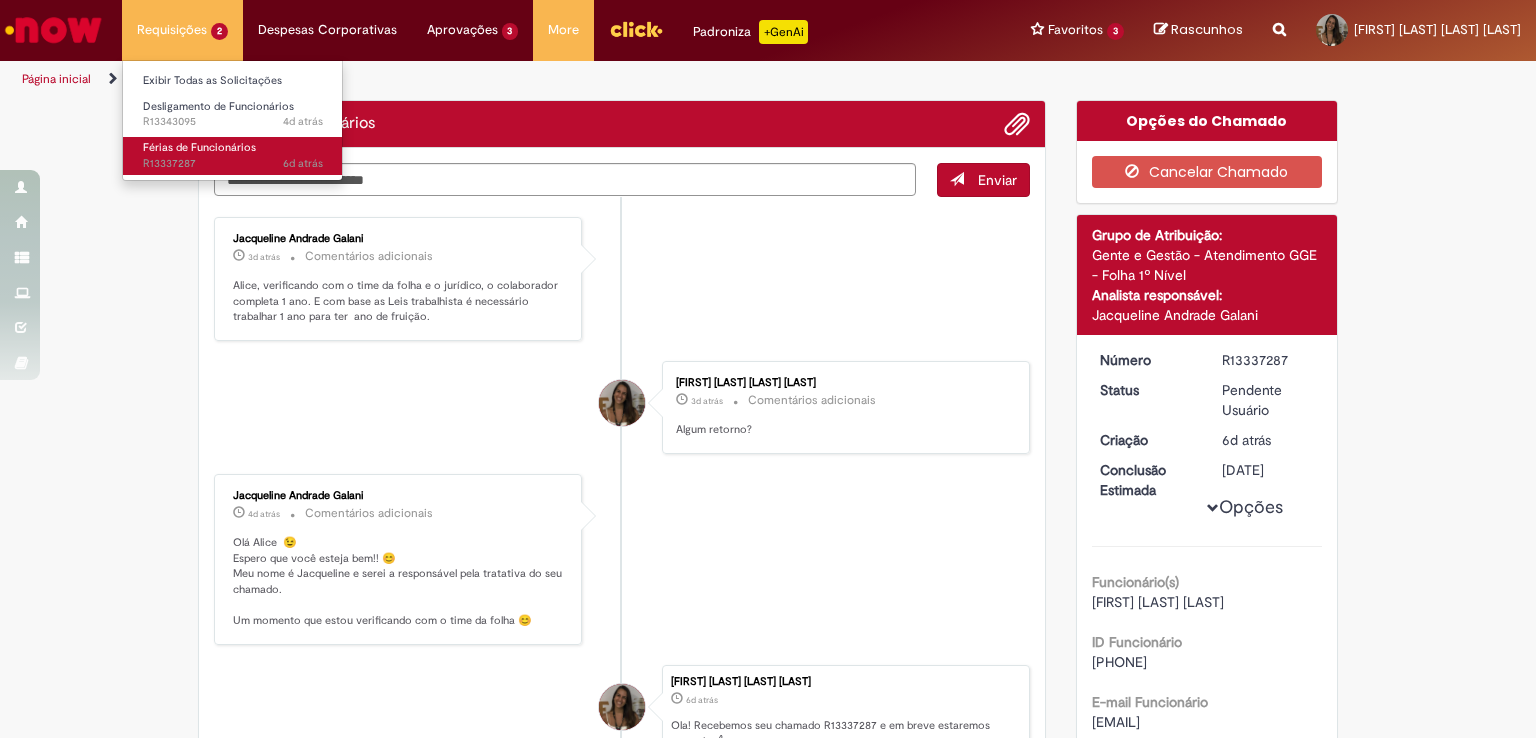 click on "6d atrás 6 dias atrás  R13337287" at bounding box center (233, 164) 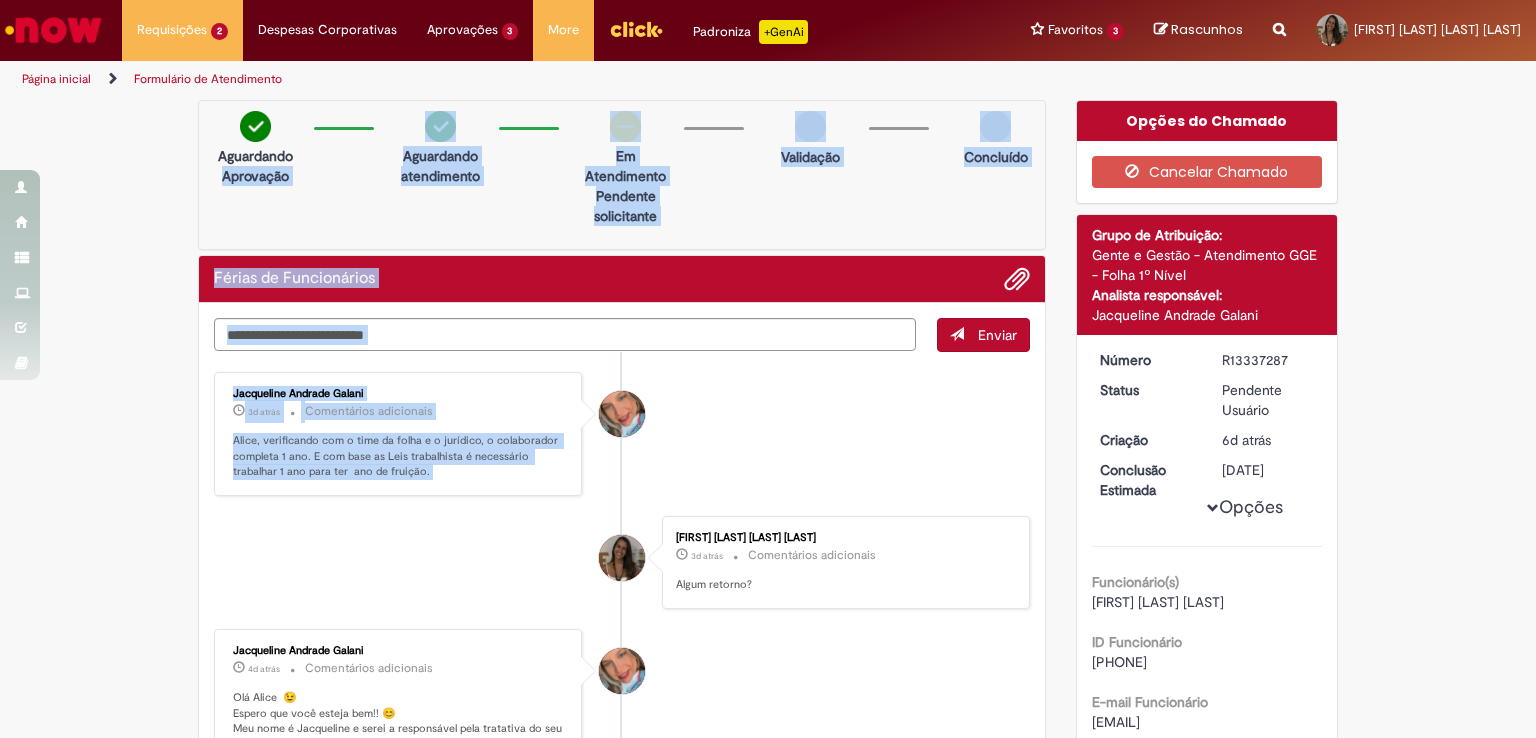 drag, startPoint x: 428, startPoint y: 397, endPoint x: 218, endPoint y: 238, distance: 263.40274 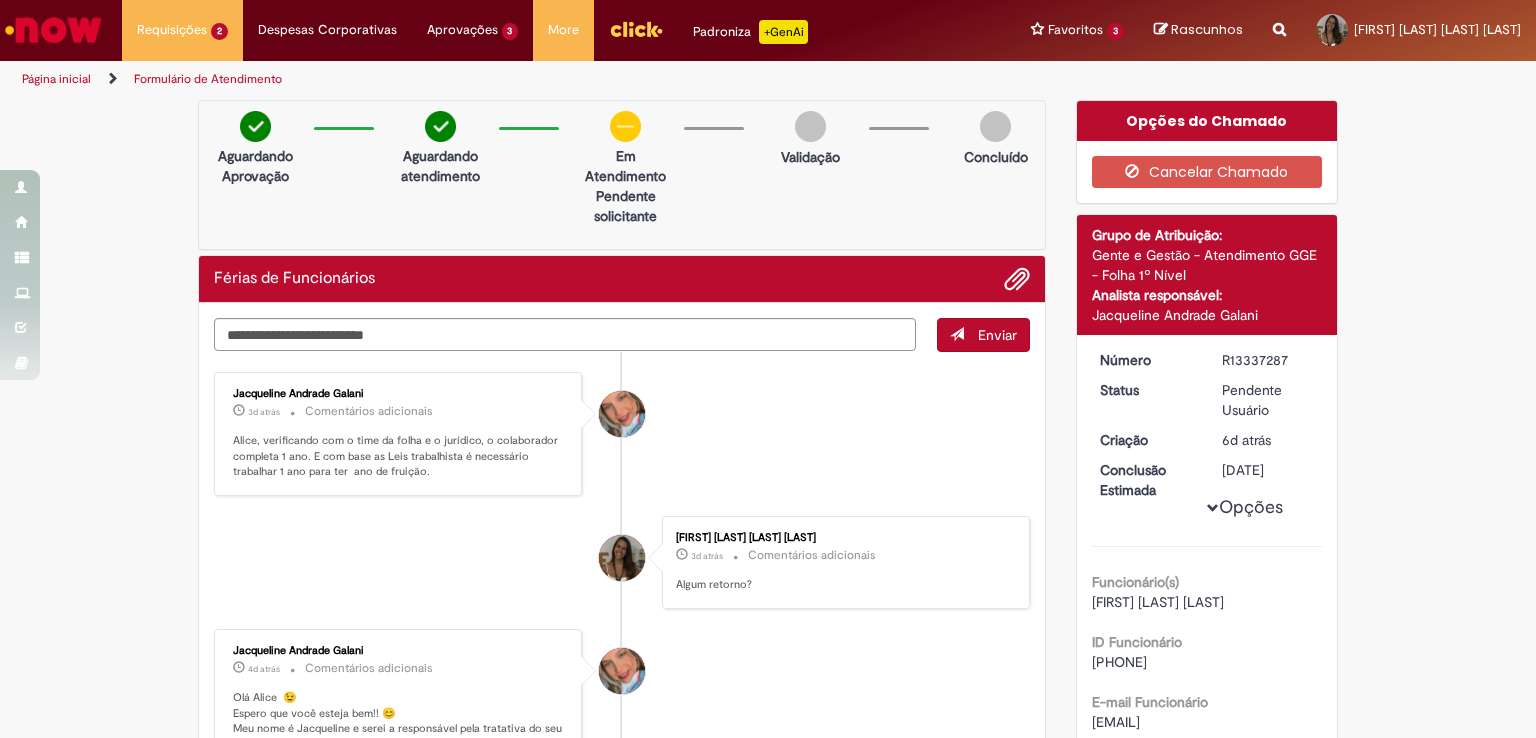 click on "[FIRST] [LAST] [LAST] [LAST]
3d atrás 3 dias atrás     Comentários adicionais
Algum retorno?" at bounding box center (622, 562) 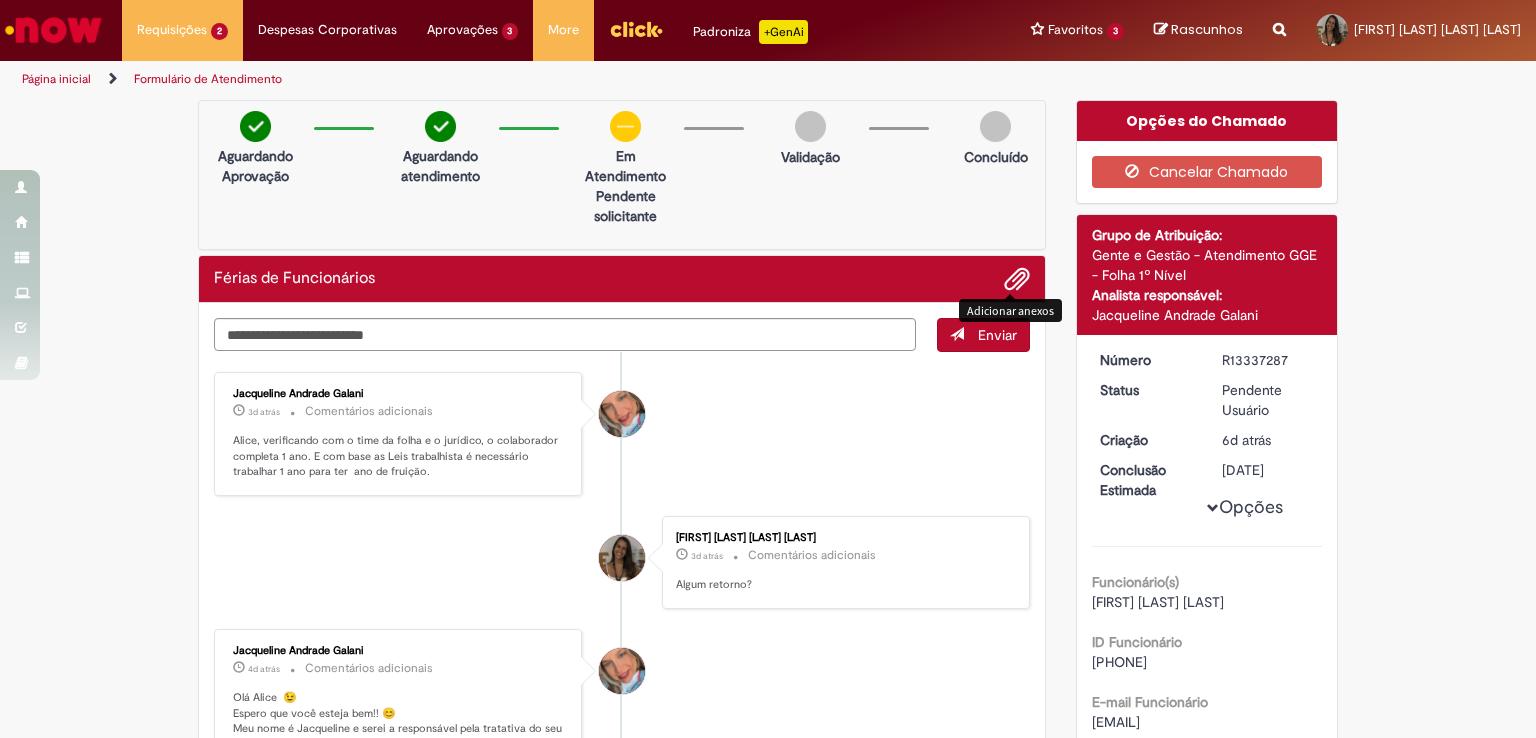 click at bounding box center [1017, 280] 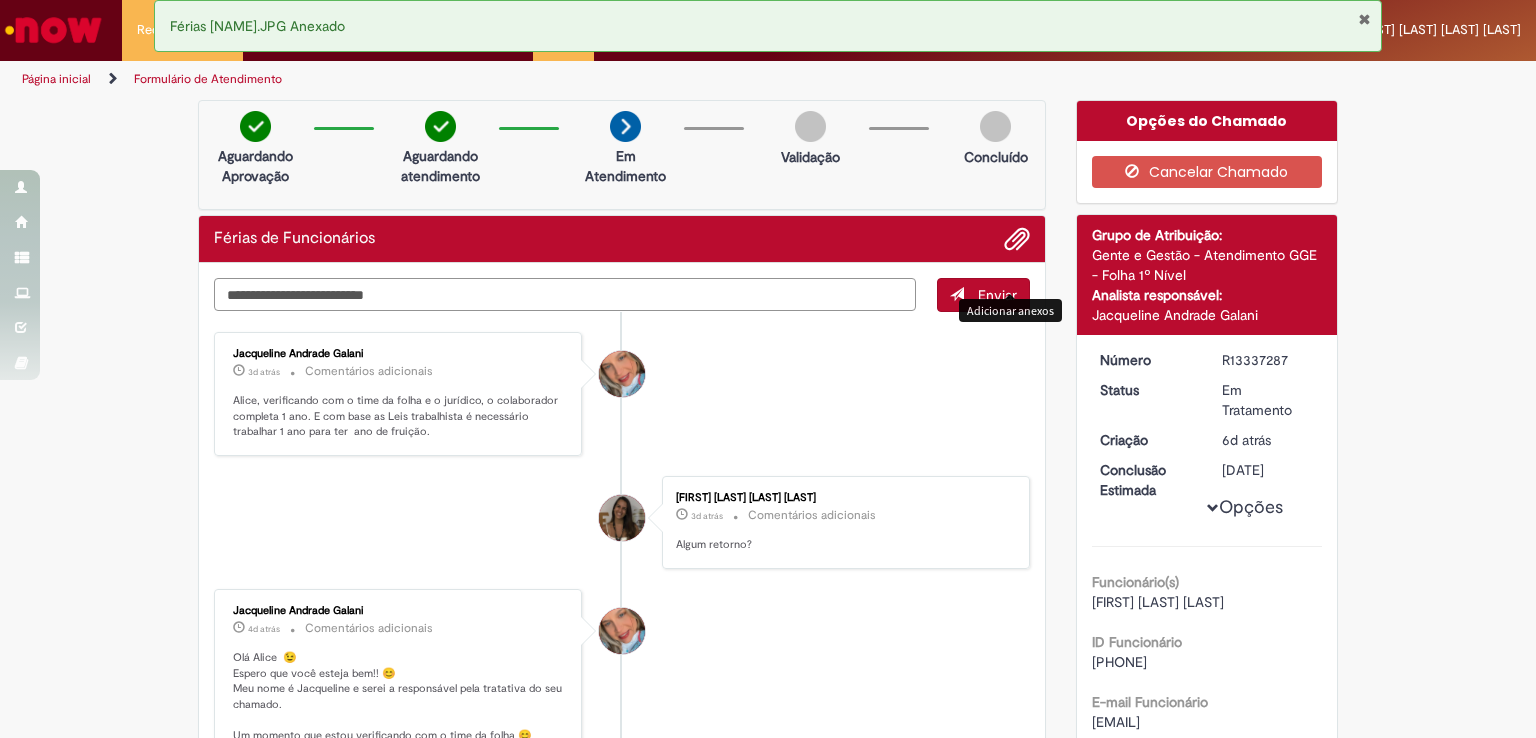 click at bounding box center (565, 295) 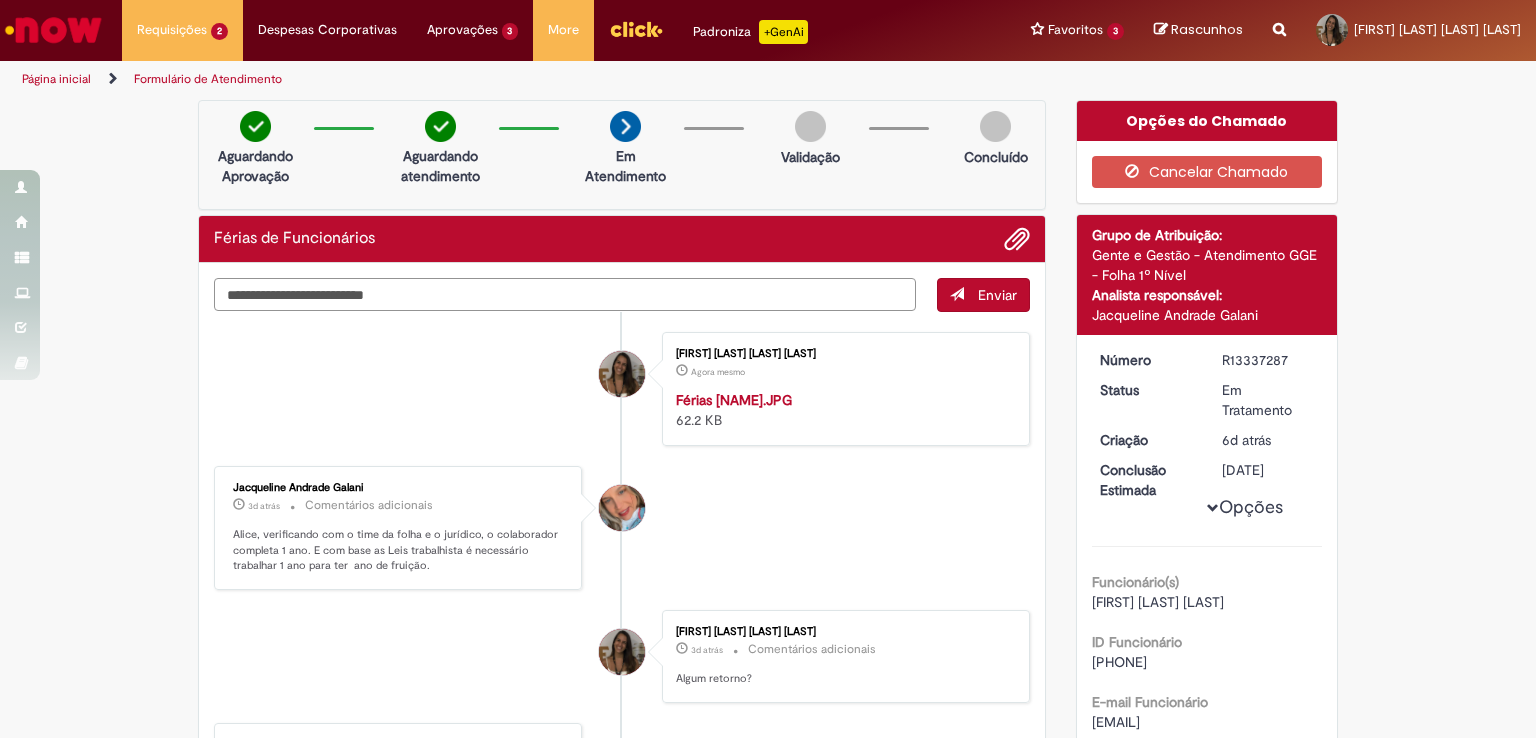 type on "**********" 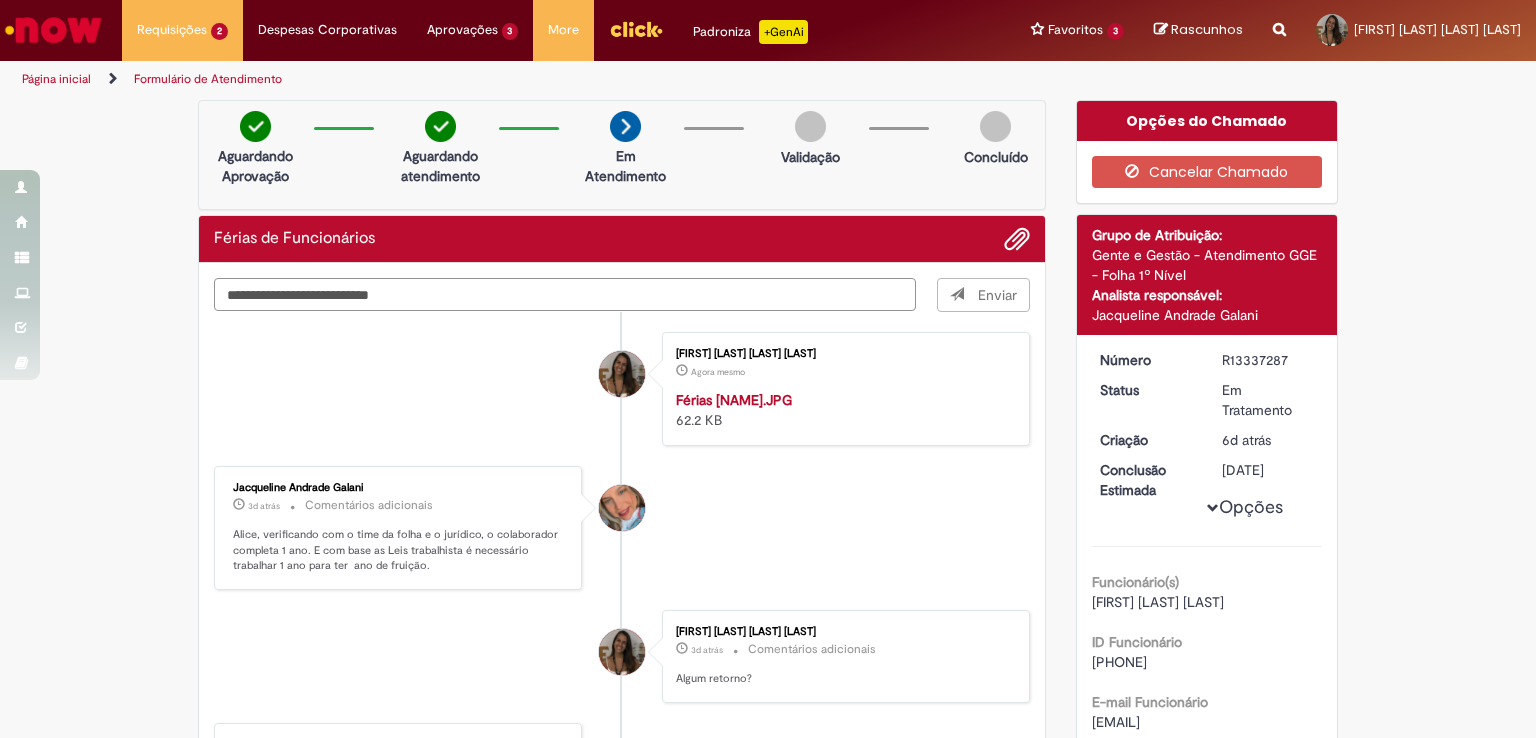 type 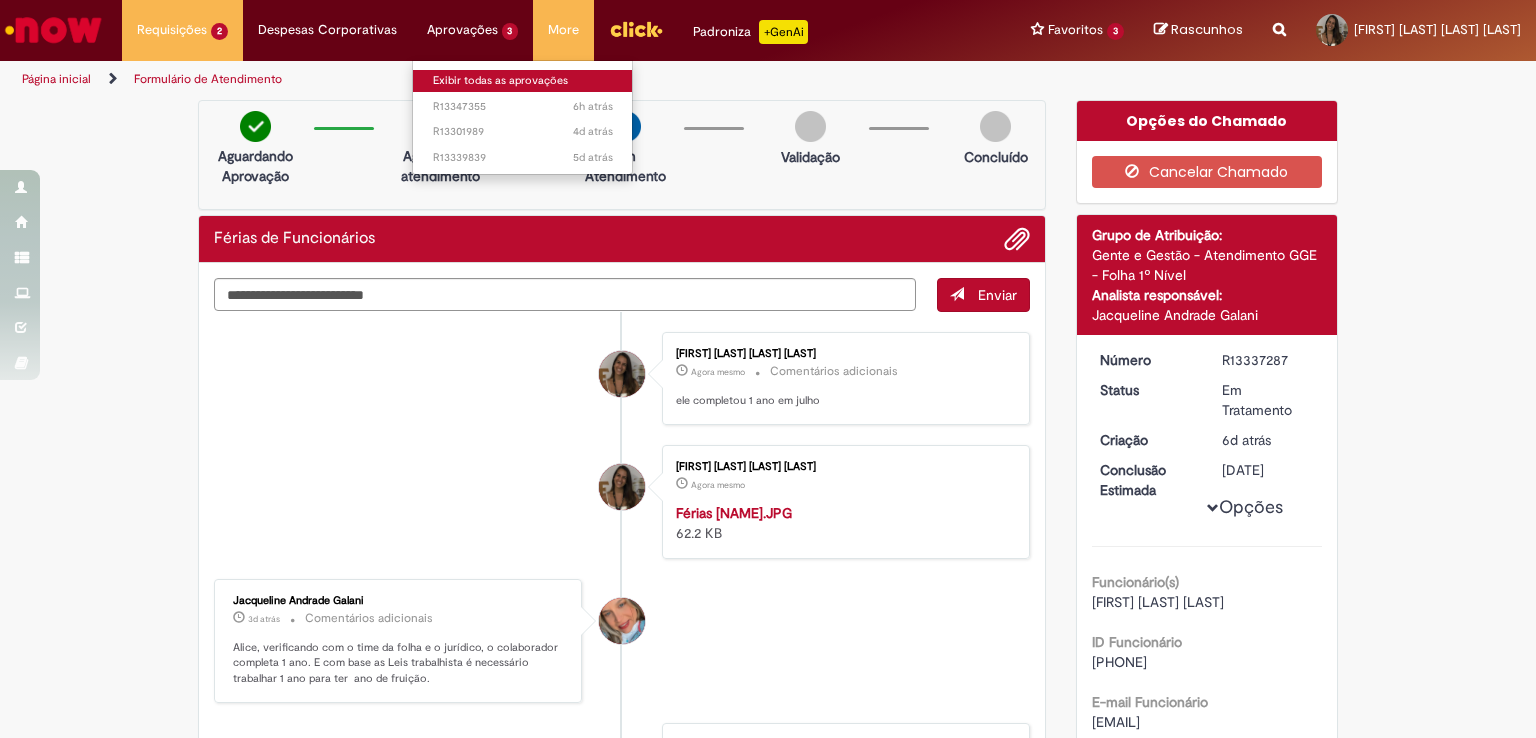 click on "Exibir todas as aprovações" at bounding box center (523, 81) 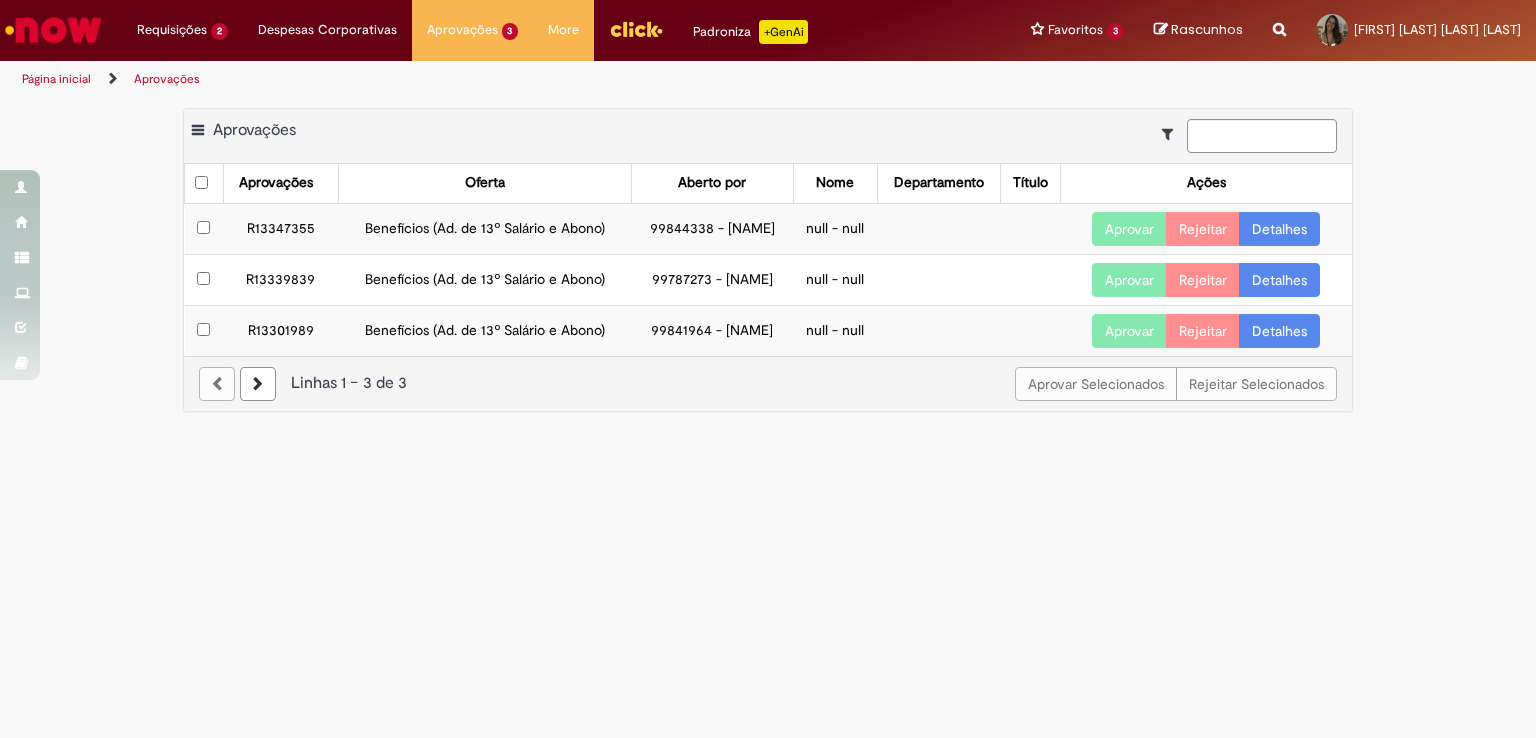 click on "Detalhes" at bounding box center [1279, 331] 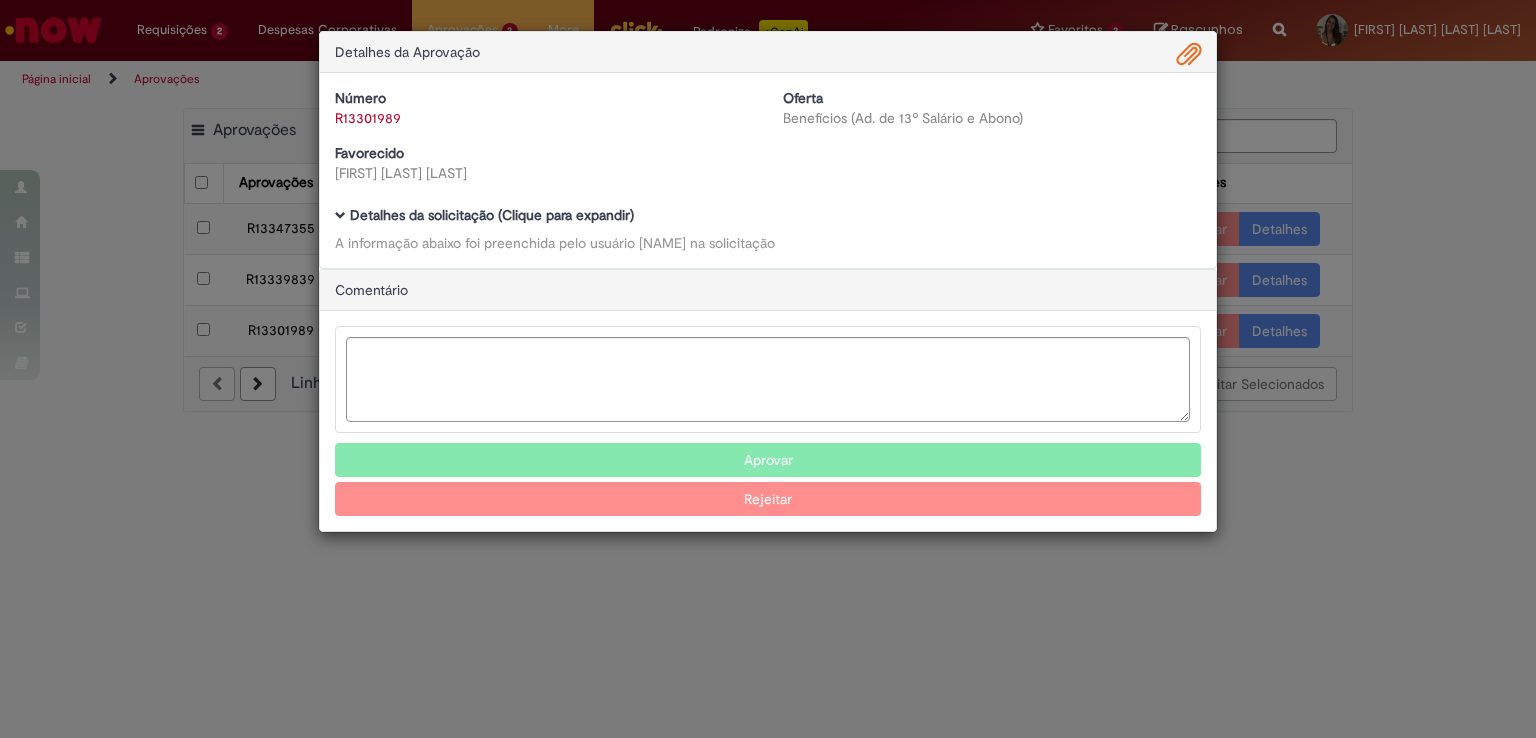 click at bounding box center (340, 215) 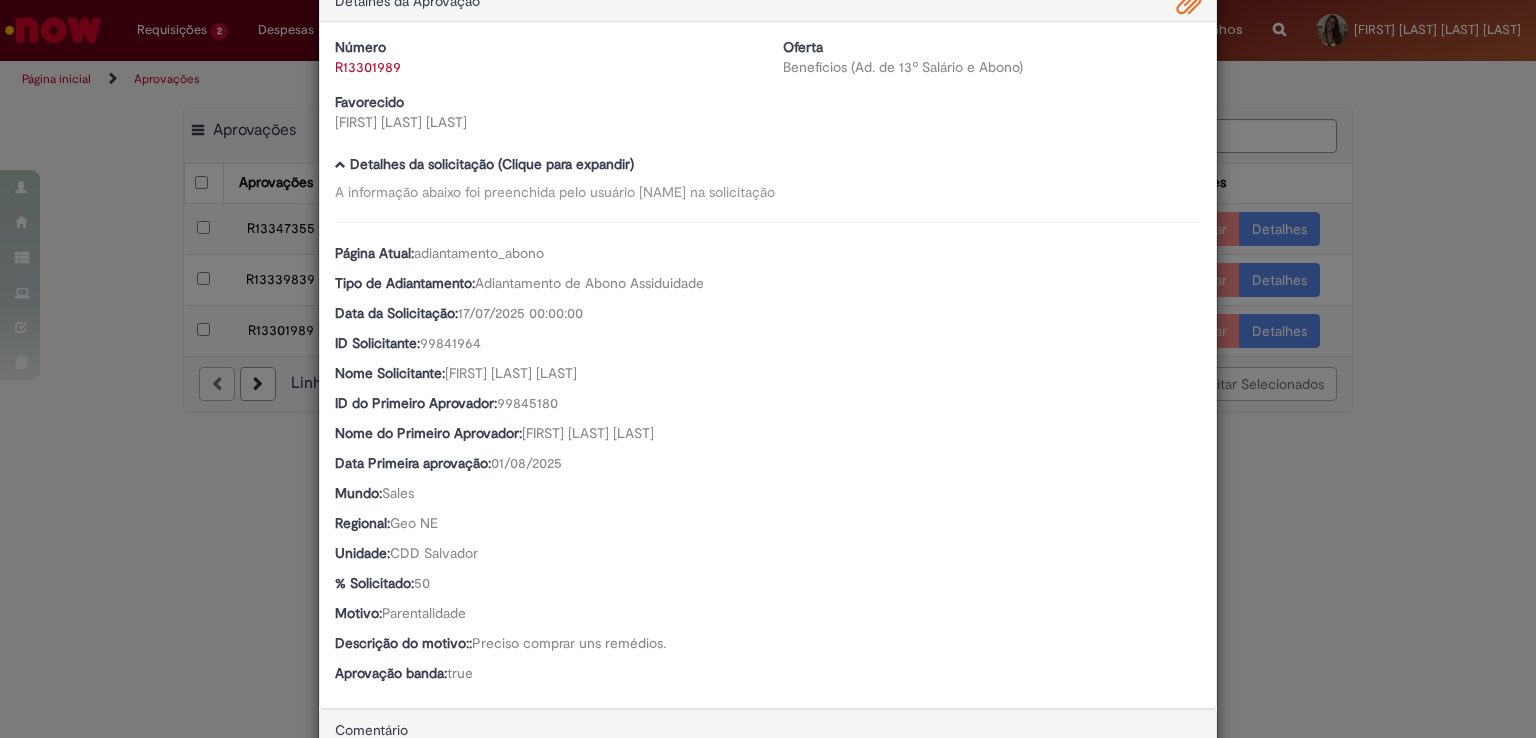 scroll, scrollTop: 52, scrollLeft: 0, axis: vertical 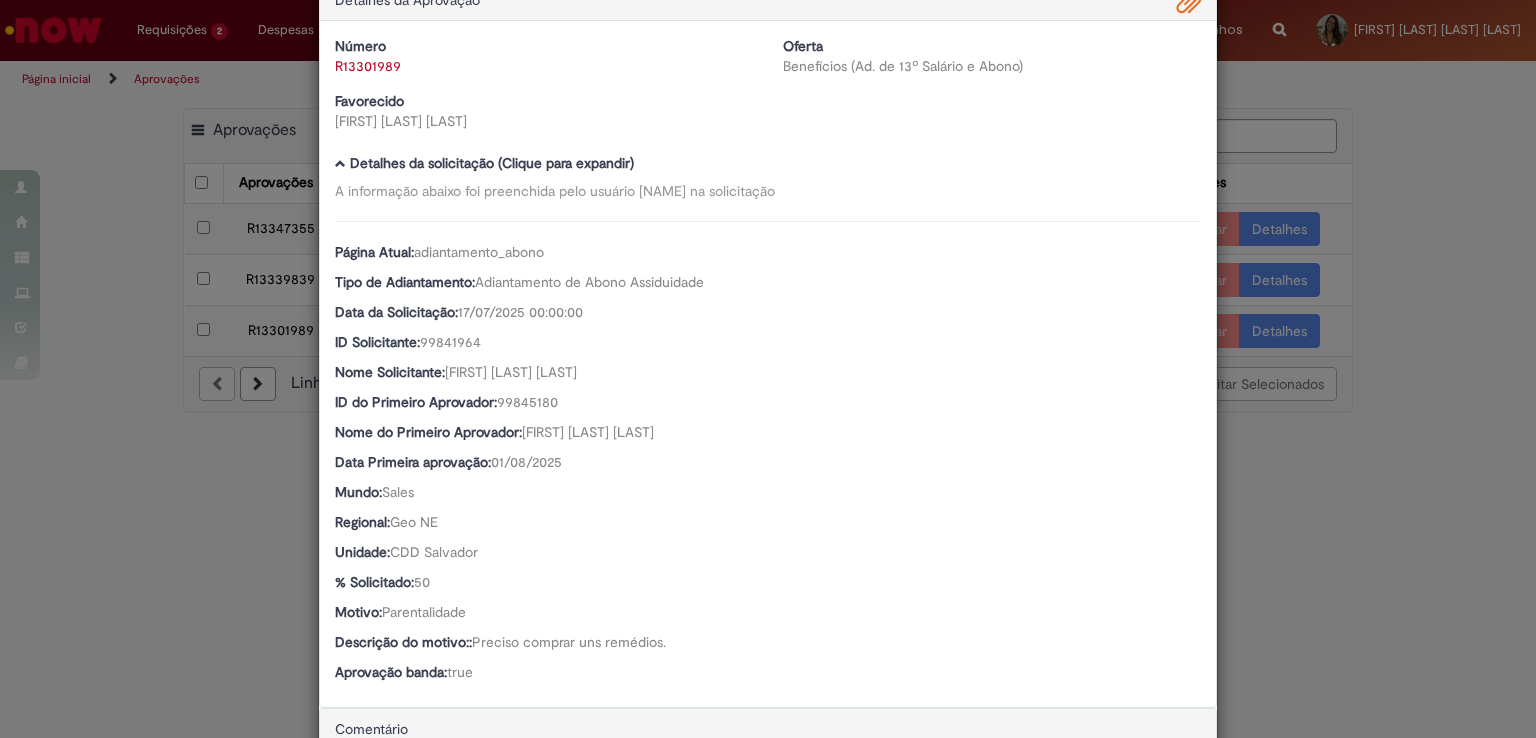 click at bounding box center (1189, 3) 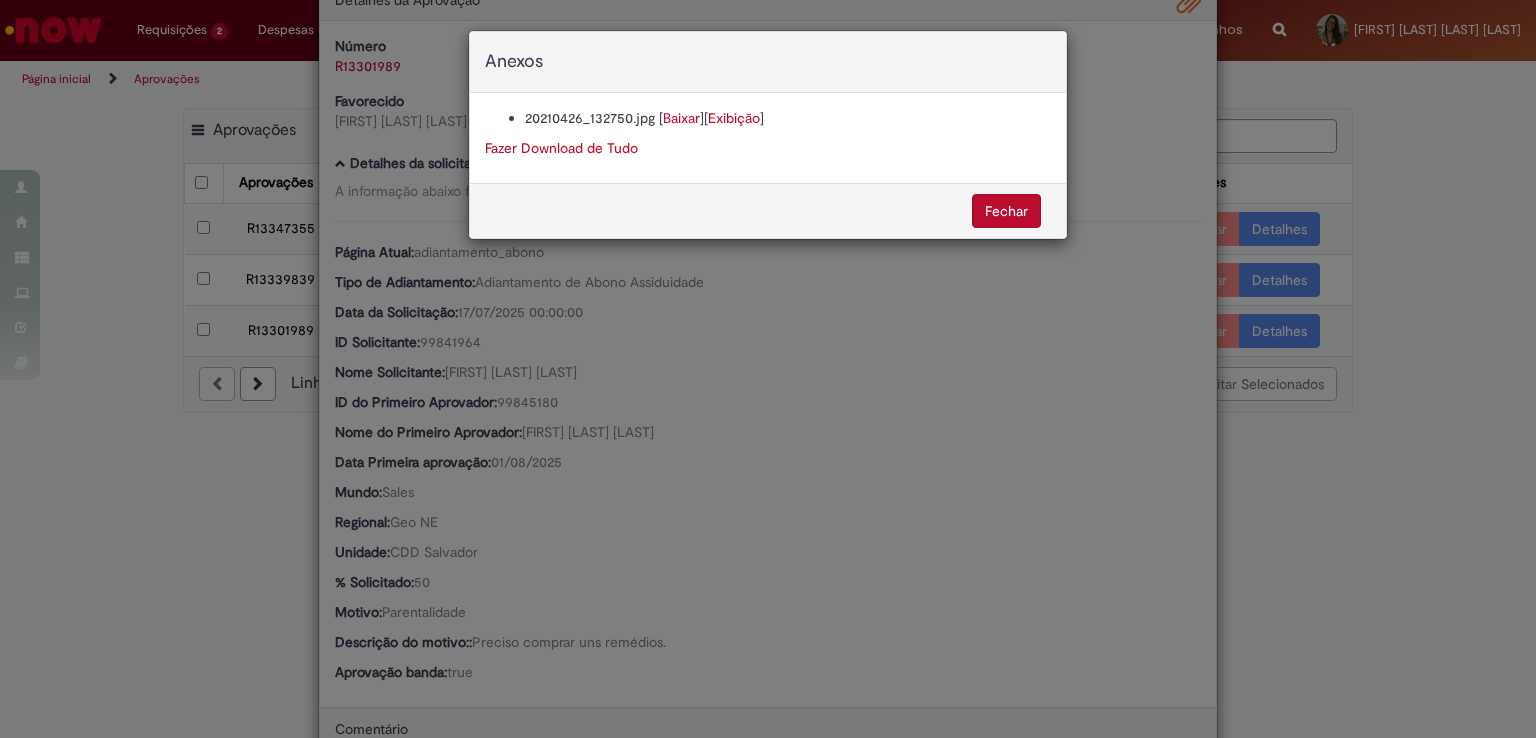 scroll, scrollTop: 51, scrollLeft: 0, axis: vertical 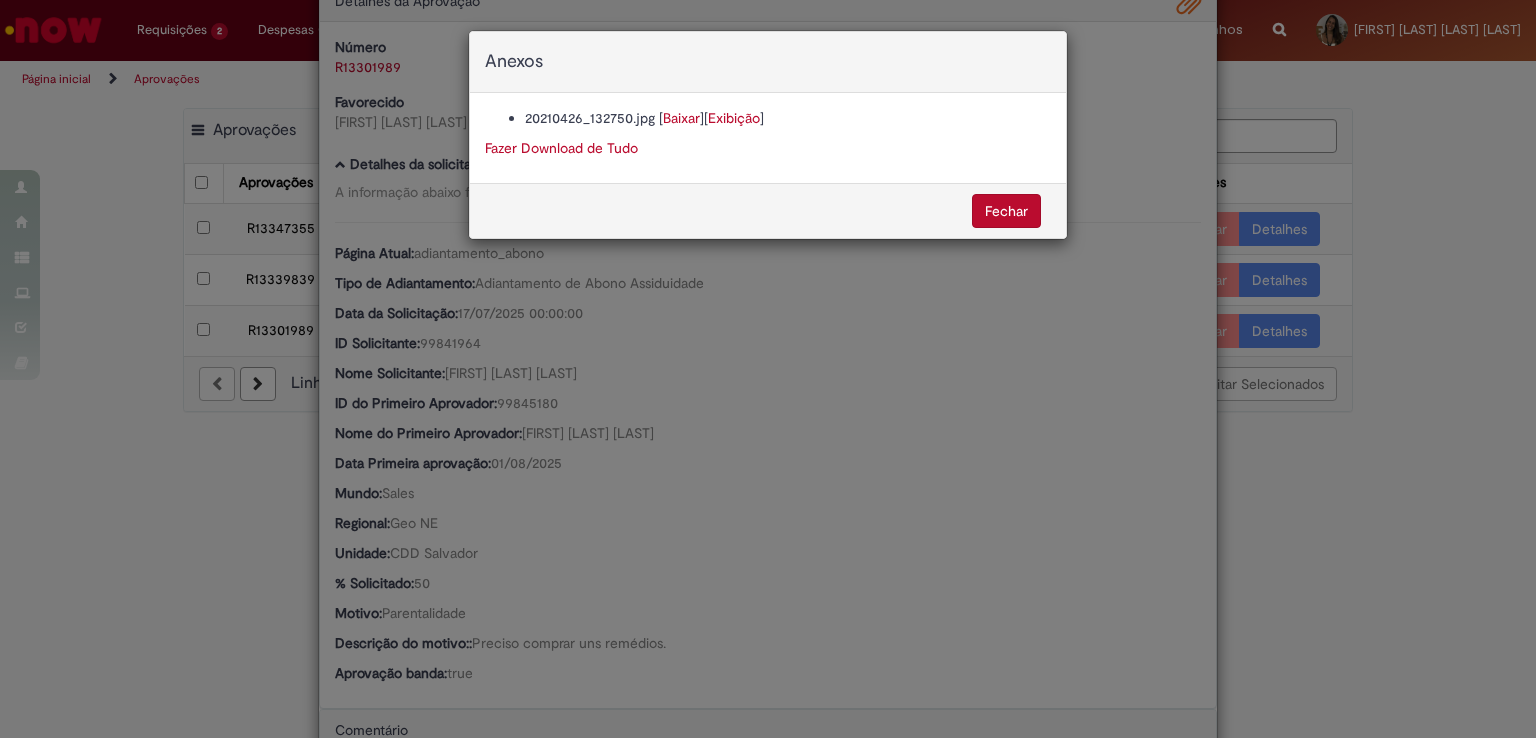 click on "Exibição" at bounding box center (734, 118) 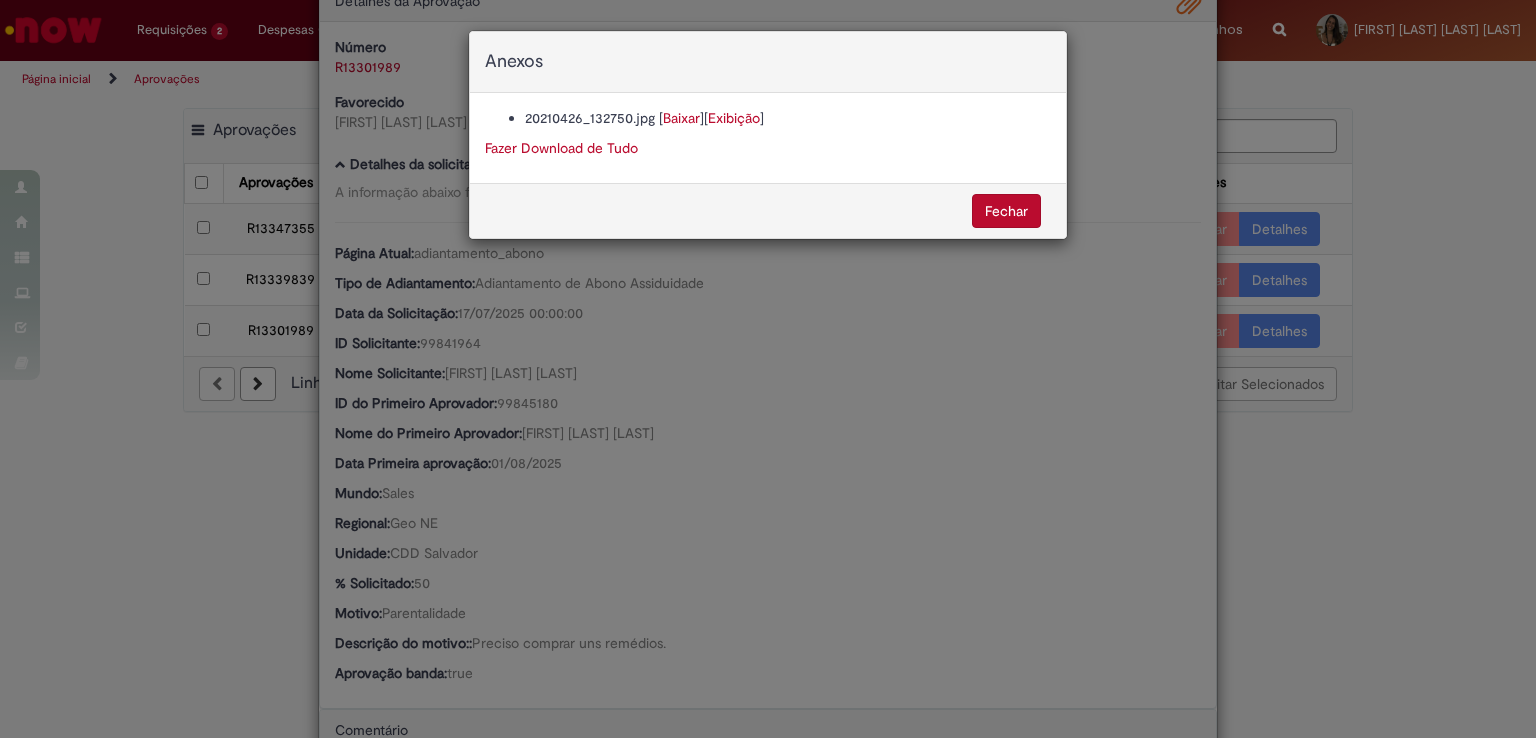 scroll, scrollTop: 52, scrollLeft: 0, axis: vertical 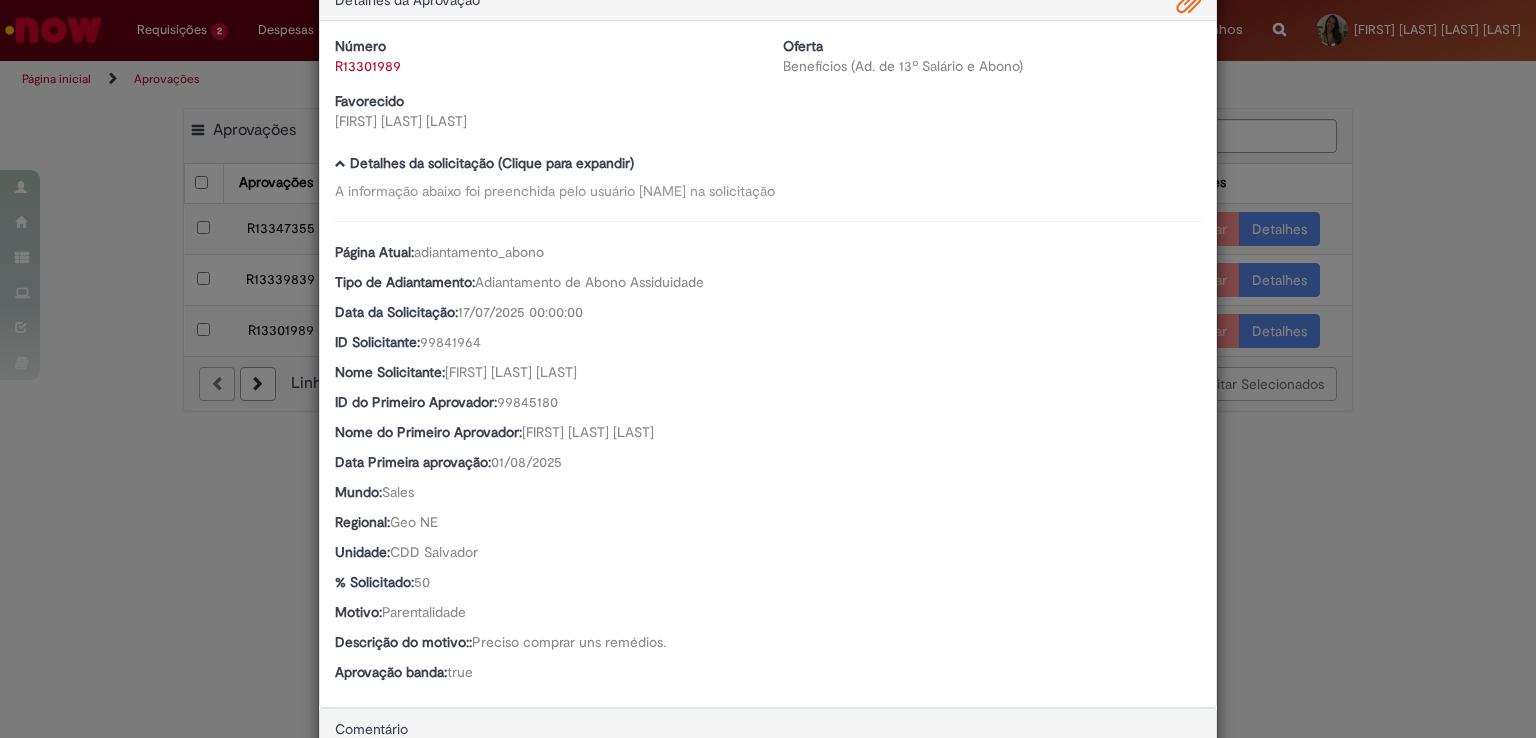 click on "Detalhes da Aprovação
Número
R13301989
Oferta
Benefícios (Ad. de 13º Salário e Abono)
Favorecido
[NAME]
Baixar arquivos da requisição
Detalhes da solicitação (Clique para expandir)
A informação abaixo foi preenchida pelo usuário [NAME] na solicitação
Página Atual:  adiantamento_abono
Tipo de Adiantamento:  Adiantamento de Abono Assiduidade
Data da Solicitação:  17/07/2025 00:00:00
ID Solicitante:  99841964
Nome Solicitante:  [NAME]
ID do Primeiro Aprovador:  99845180
Nome do Primeiro Aprovador:  [NAME]
Data Primeira aprovação:  01/08/2025" at bounding box center [768, 369] 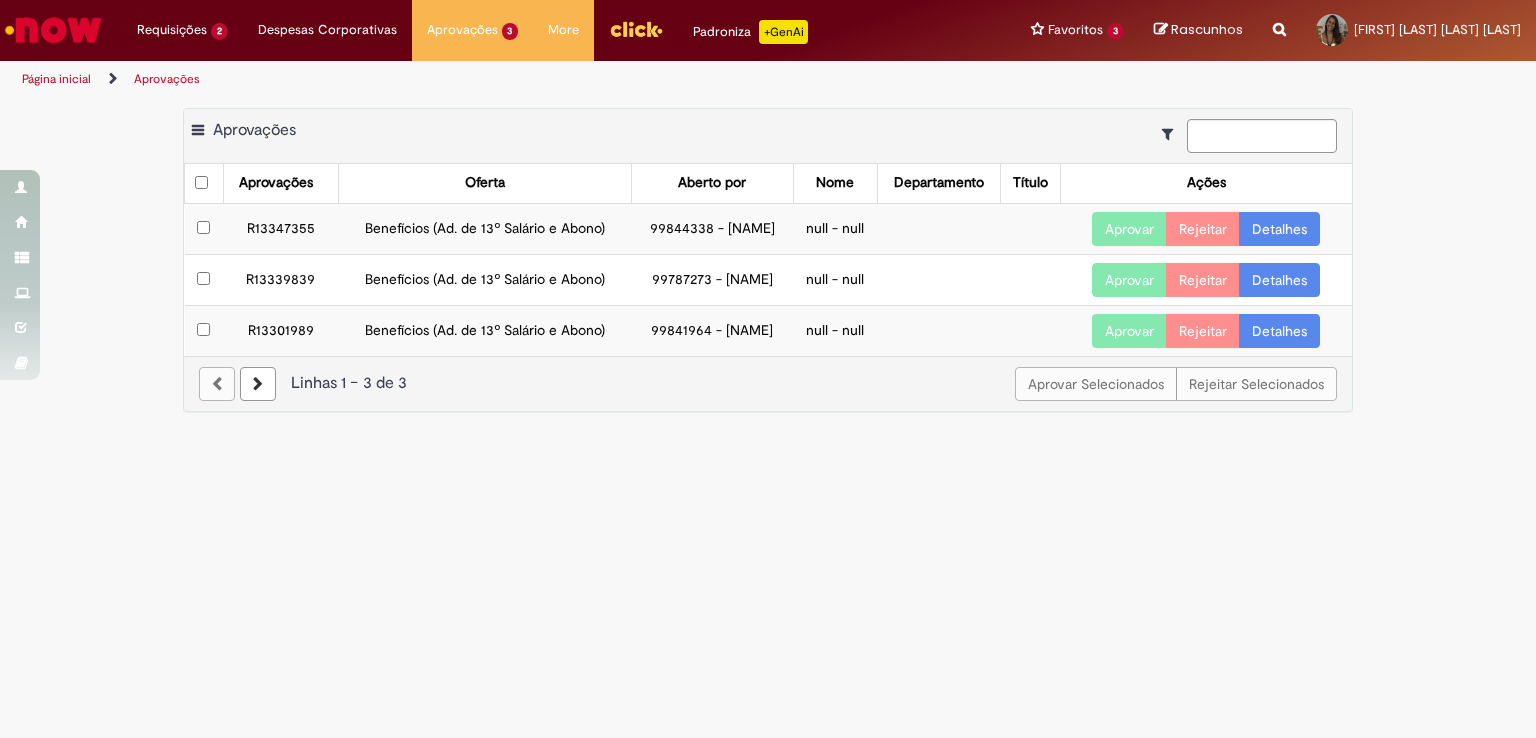 scroll, scrollTop: 51, scrollLeft: 0, axis: vertical 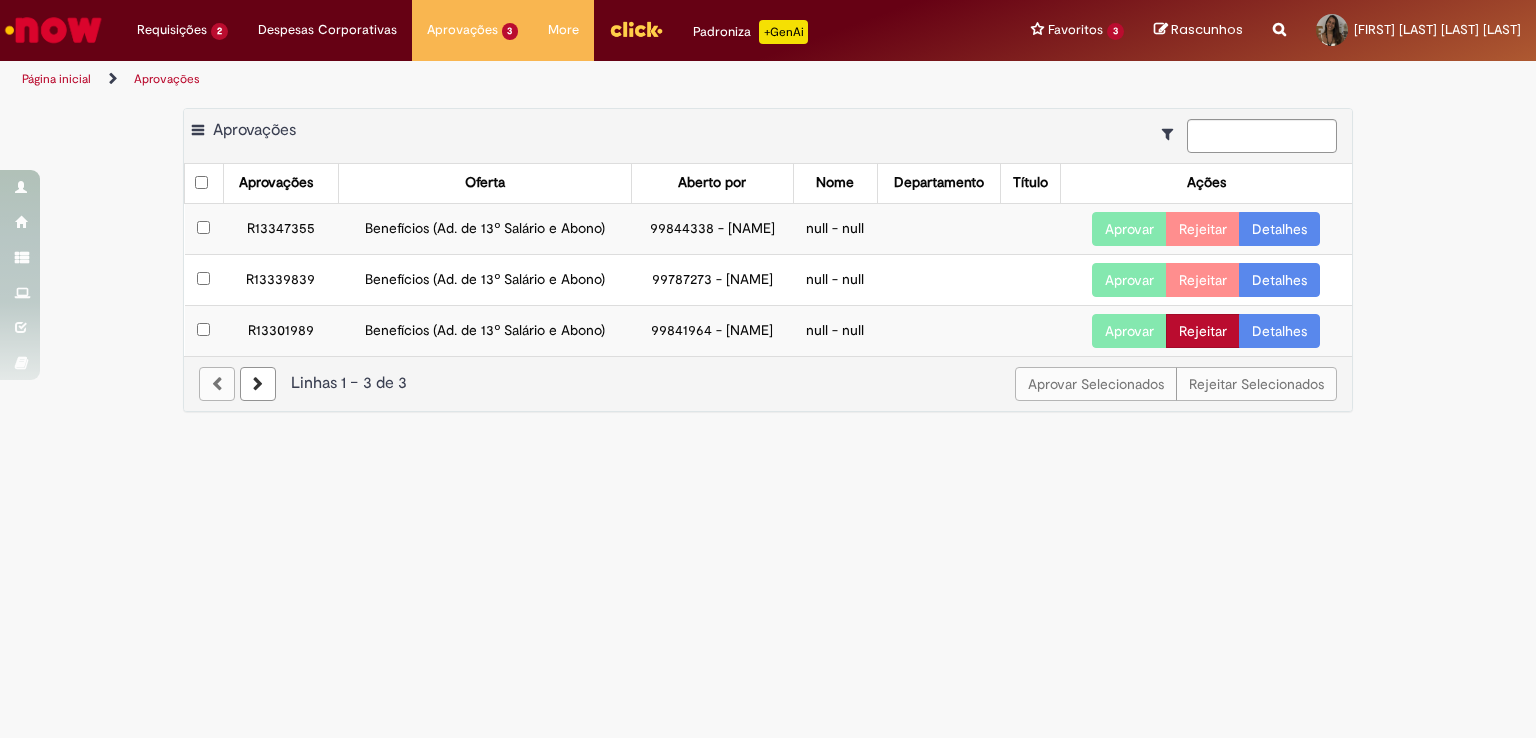 click on "Rejeitar" at bounding box center (1203, 331) 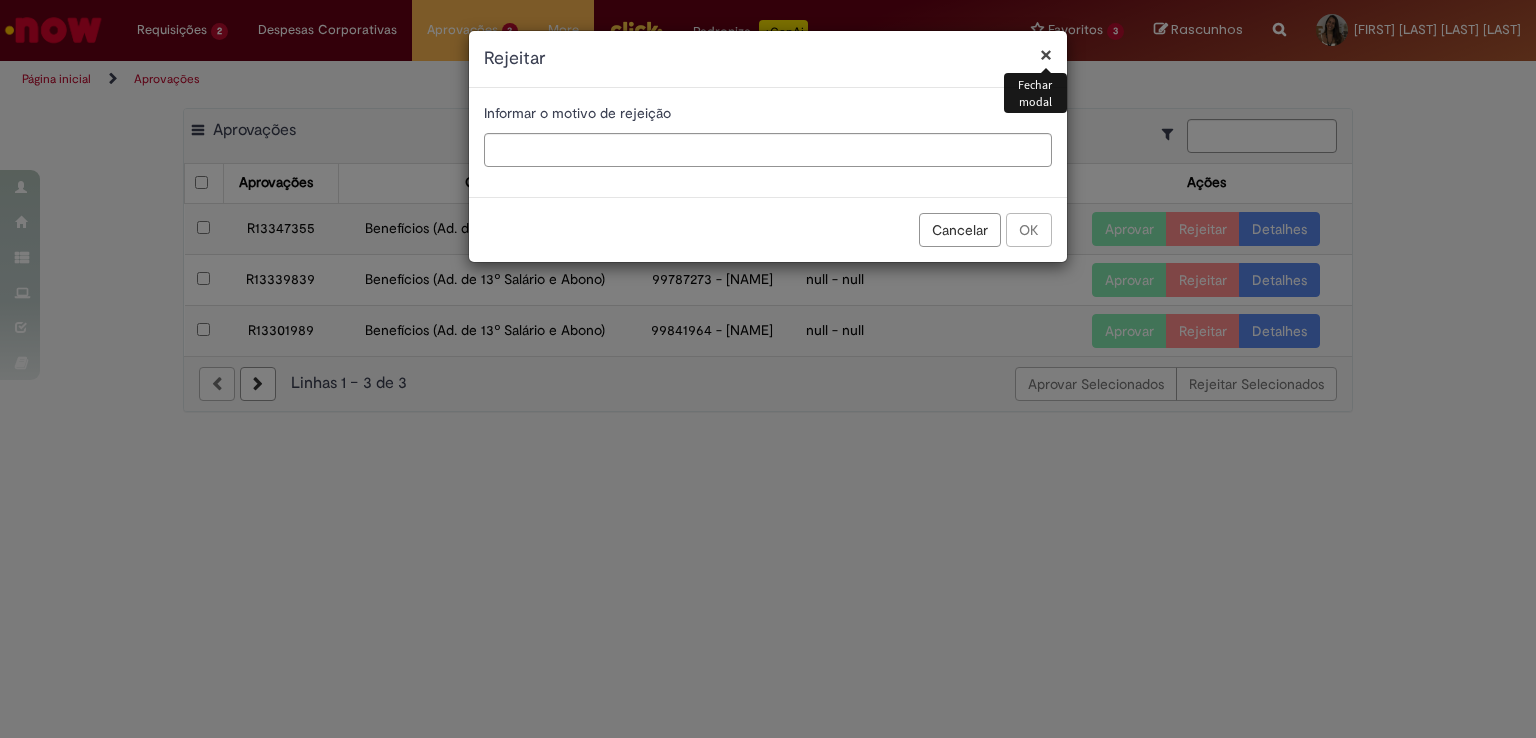type 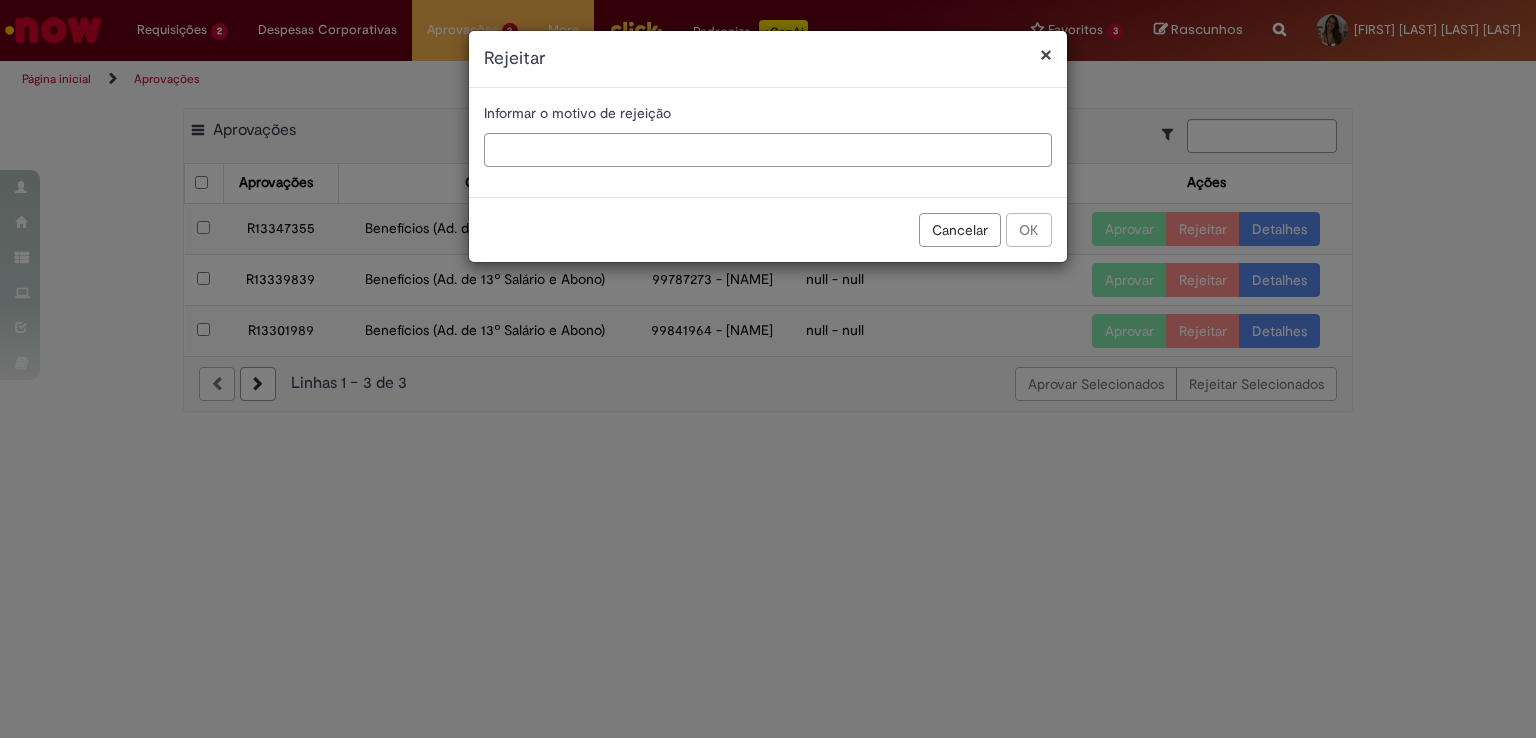 click at bounding box center [768, 150] 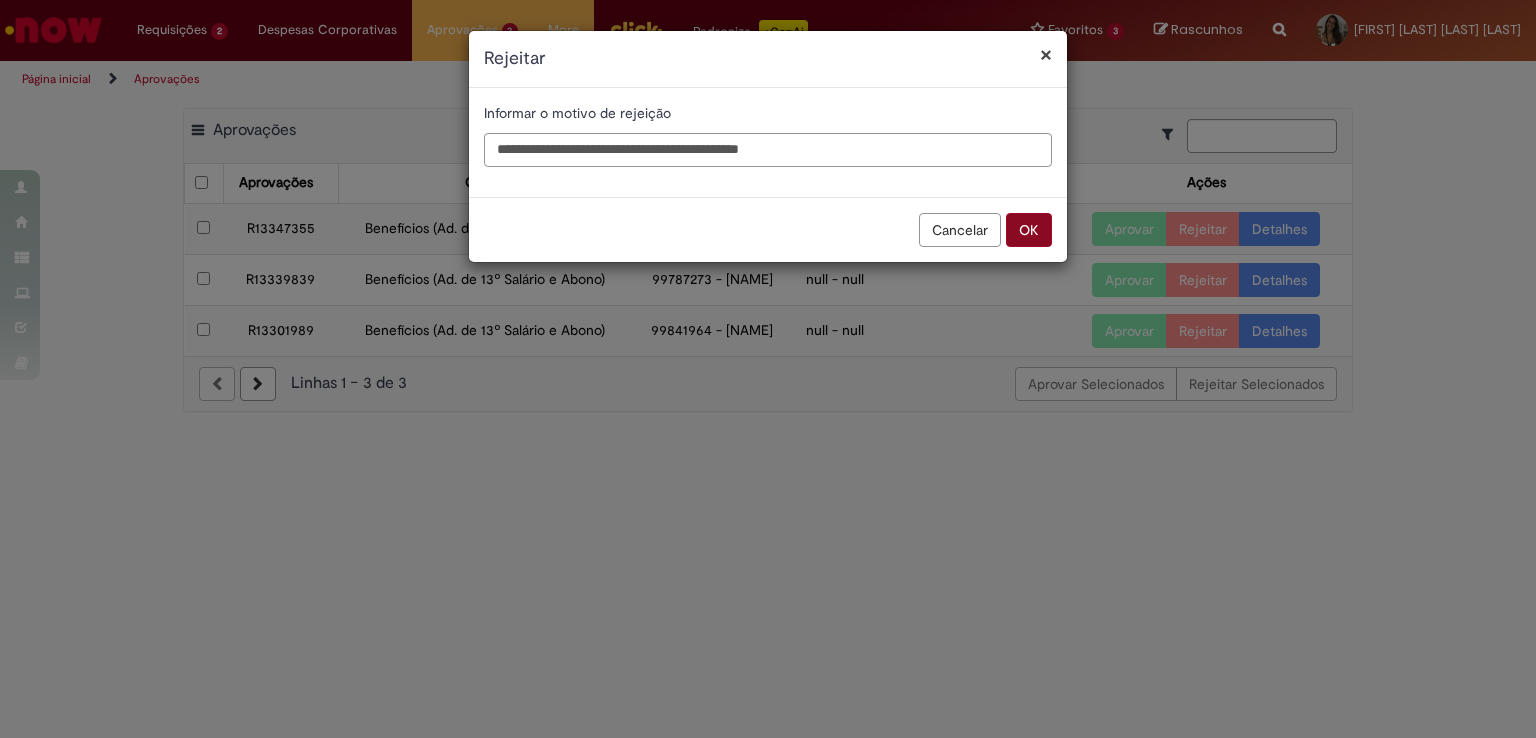 type on "**********" 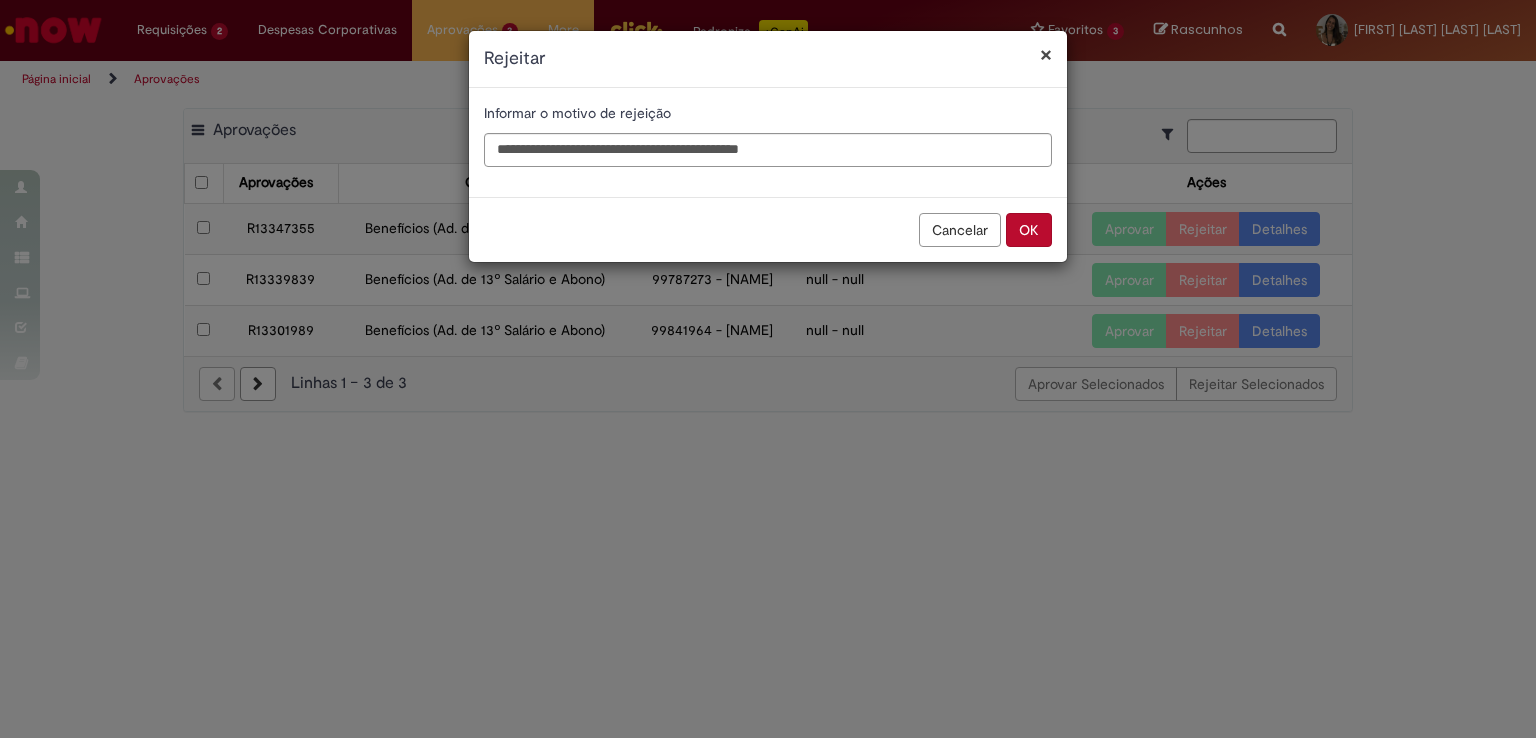 click on "OK" at bounding box center [1029, 230] 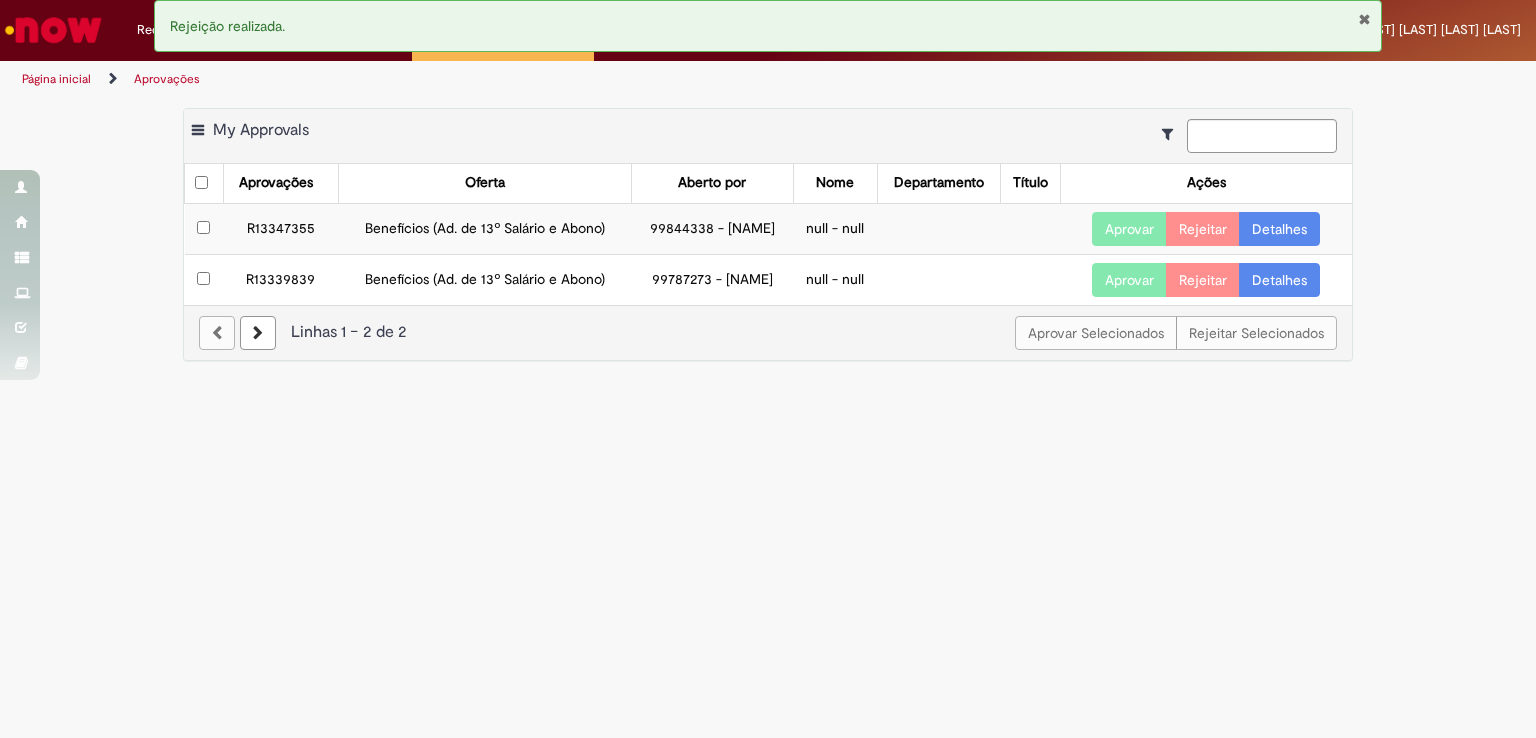 click on "Detalhes" at bounding box center [1279, 280] 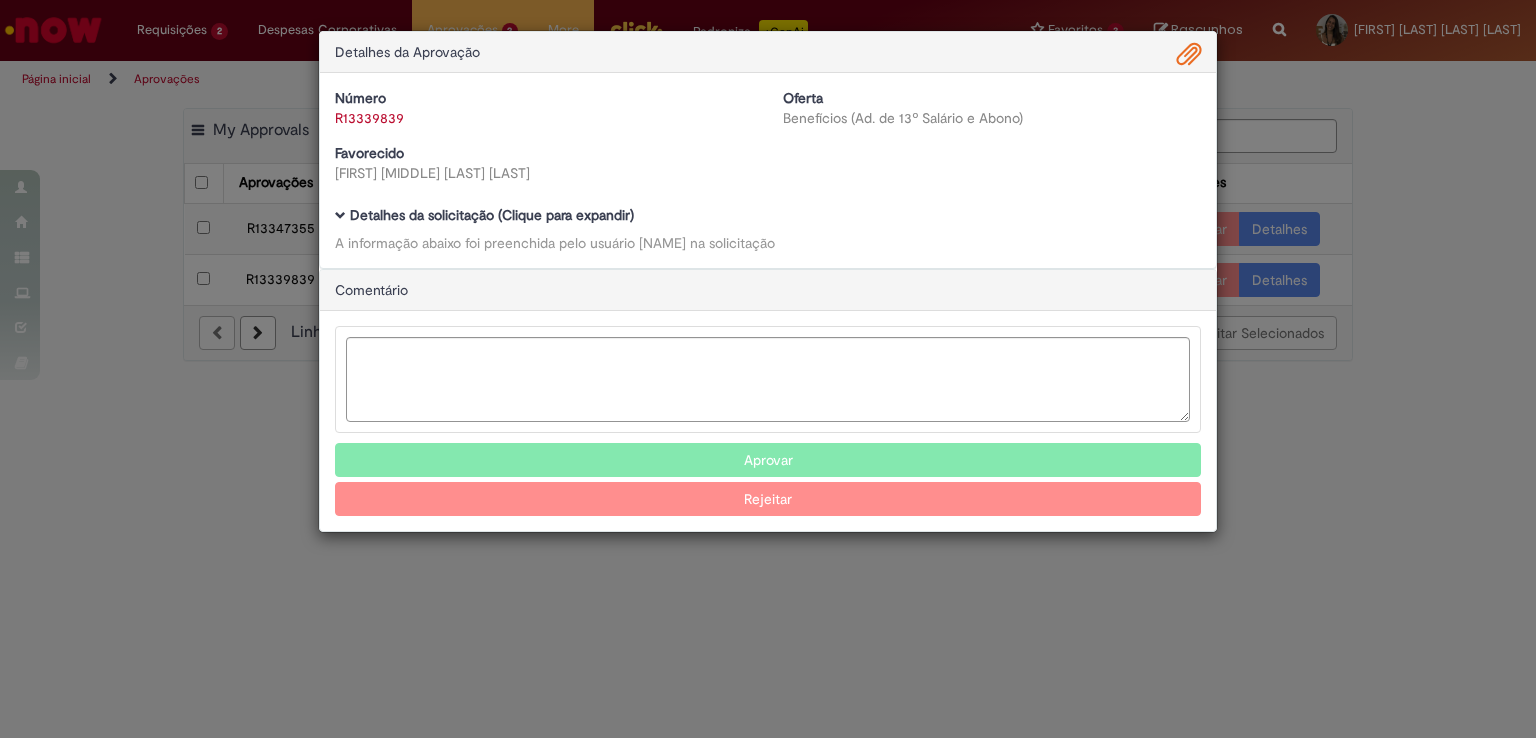 click on "Detalhes da solicitação (Clique para expandir)" at bounding box center (492, 215) 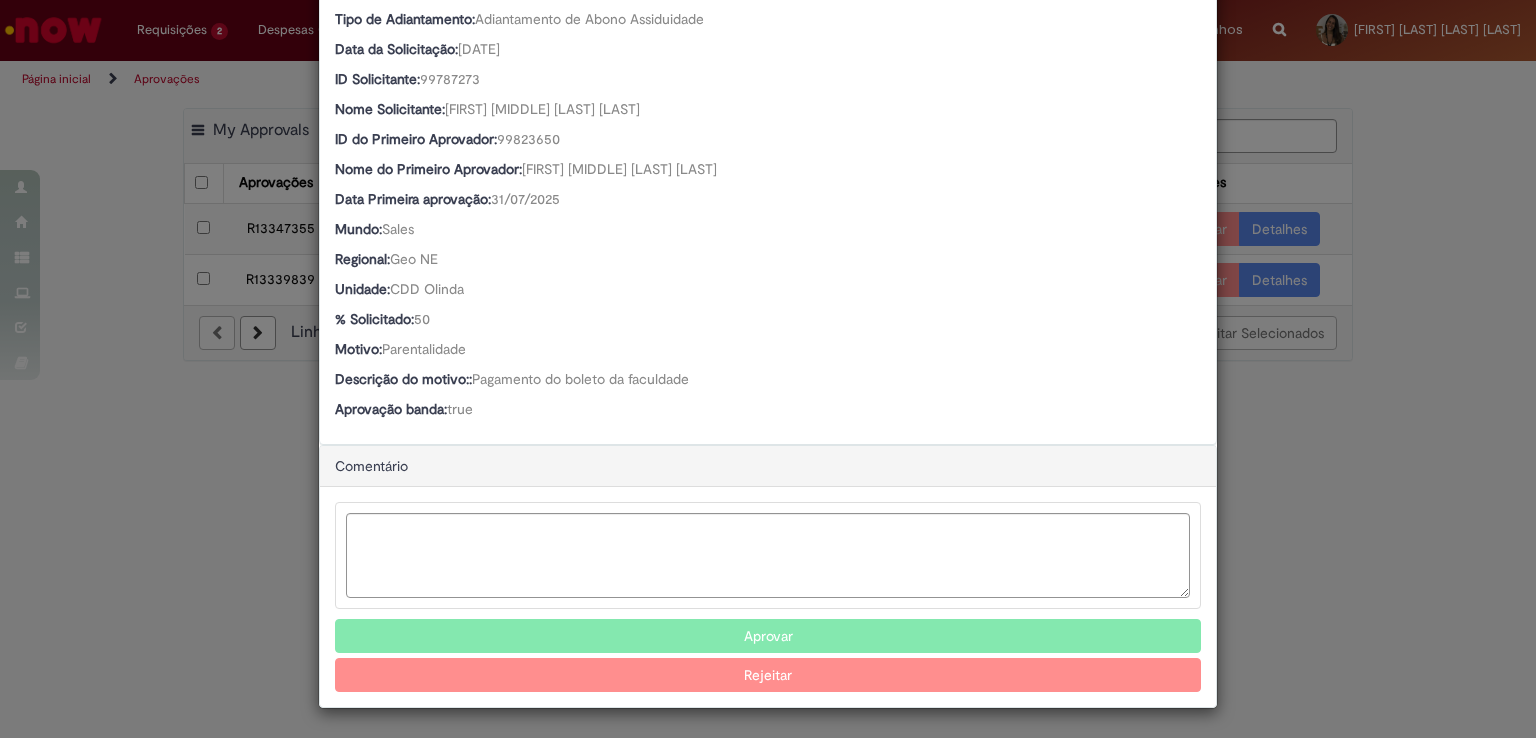 scroll, scrollTop: 0, scrollLeft: 0, axis: both 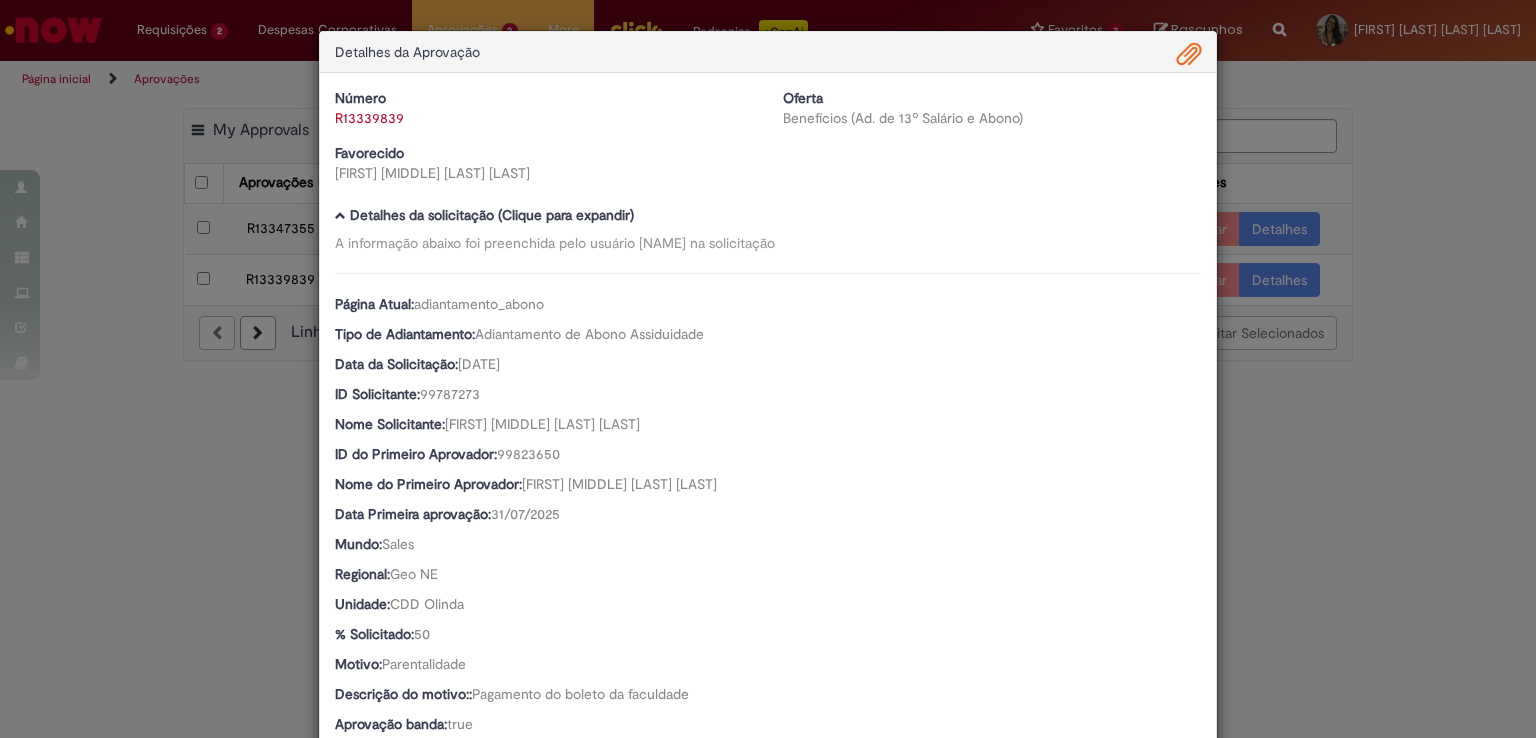 click at bounding box center (1189, 55) 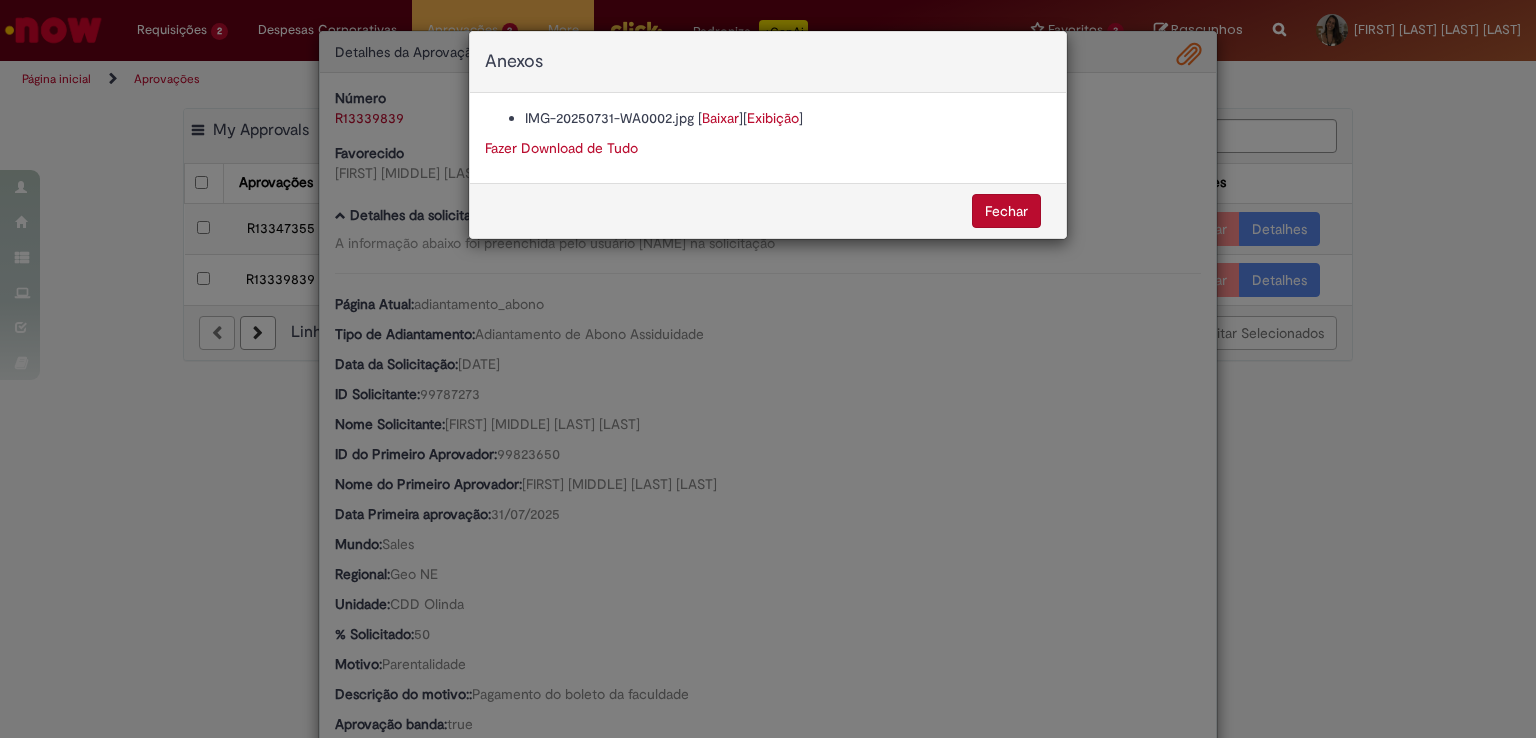 click on "Baixar" at bounding box center (720, 118) 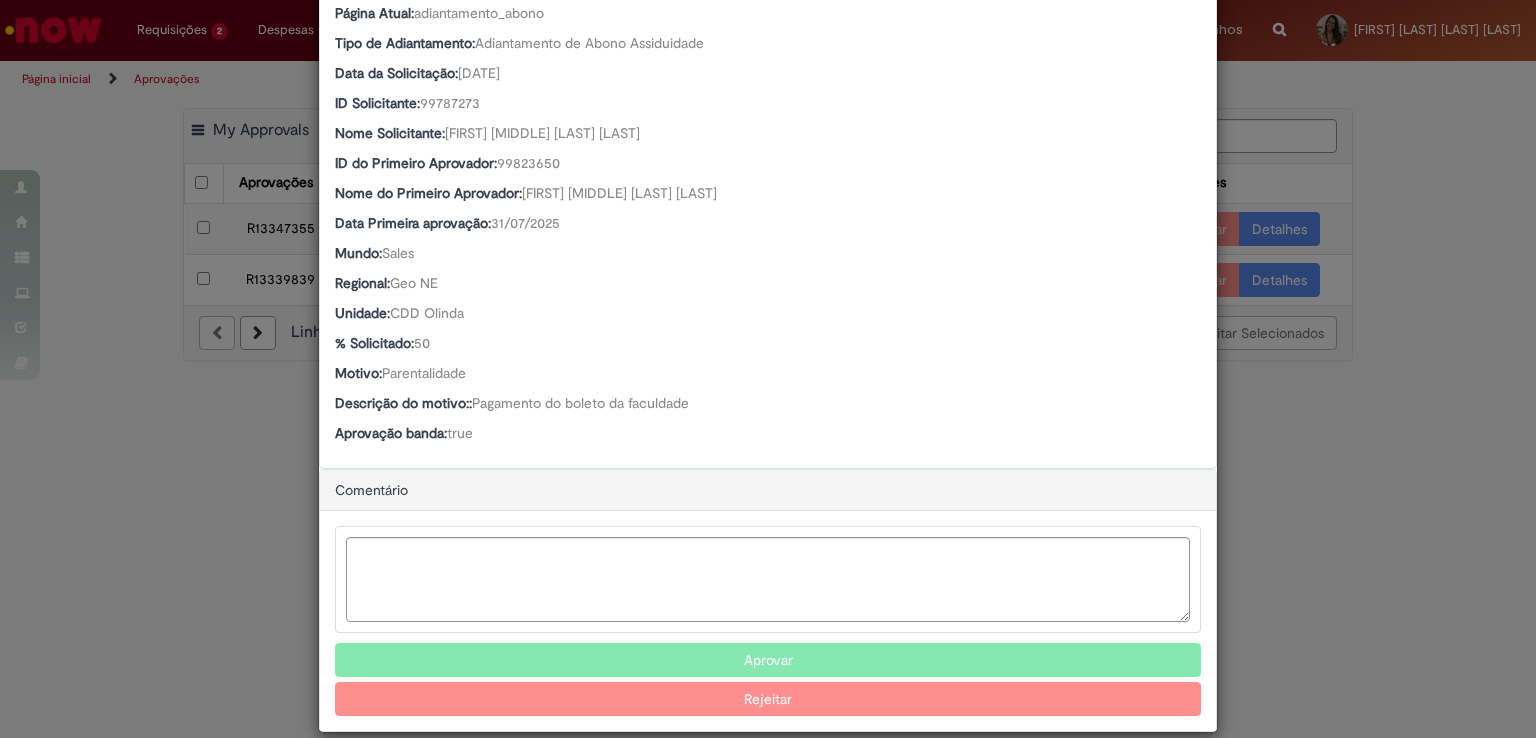 scroll, scrollTop: 315, scrollLeft: 0, axis: vertical 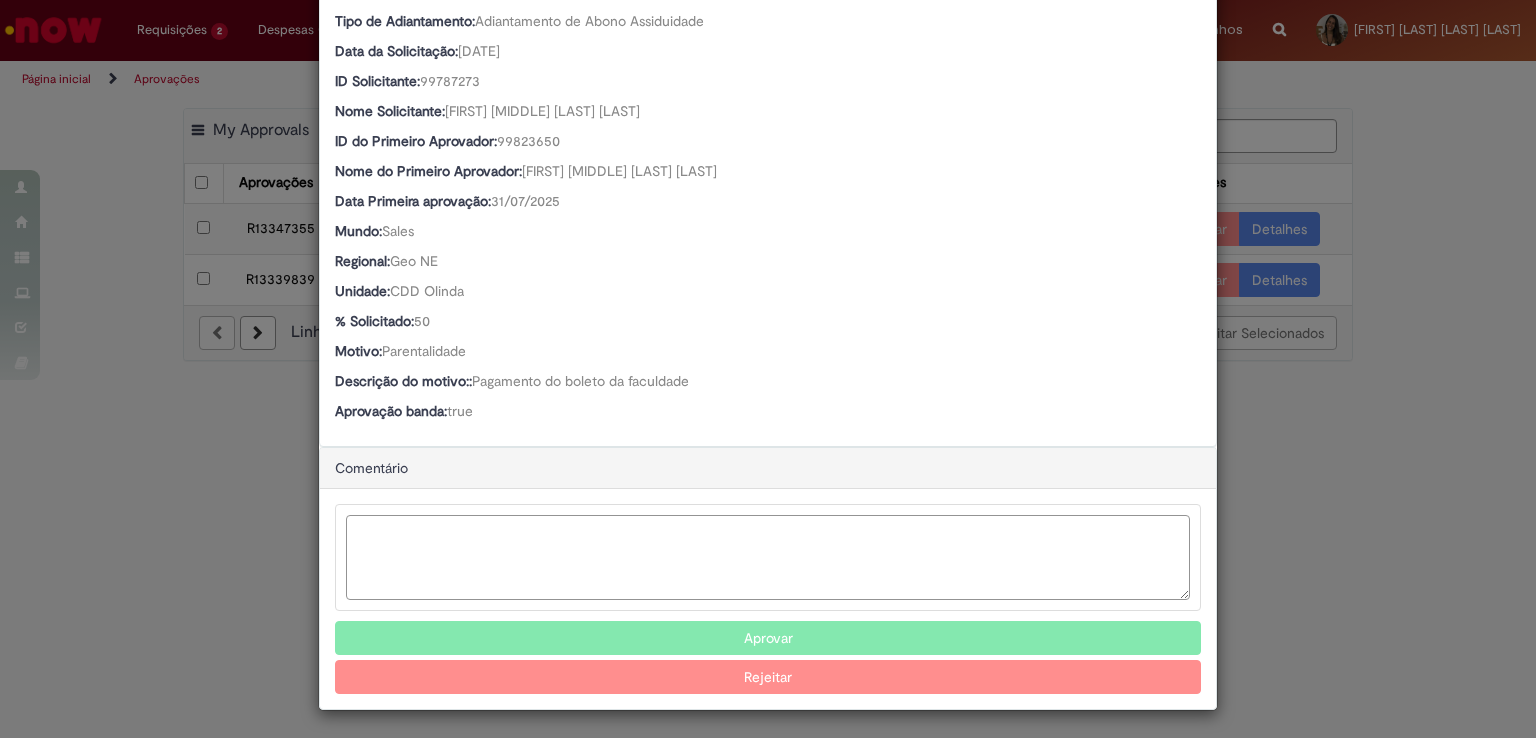 click at bounding box center [768, 557] 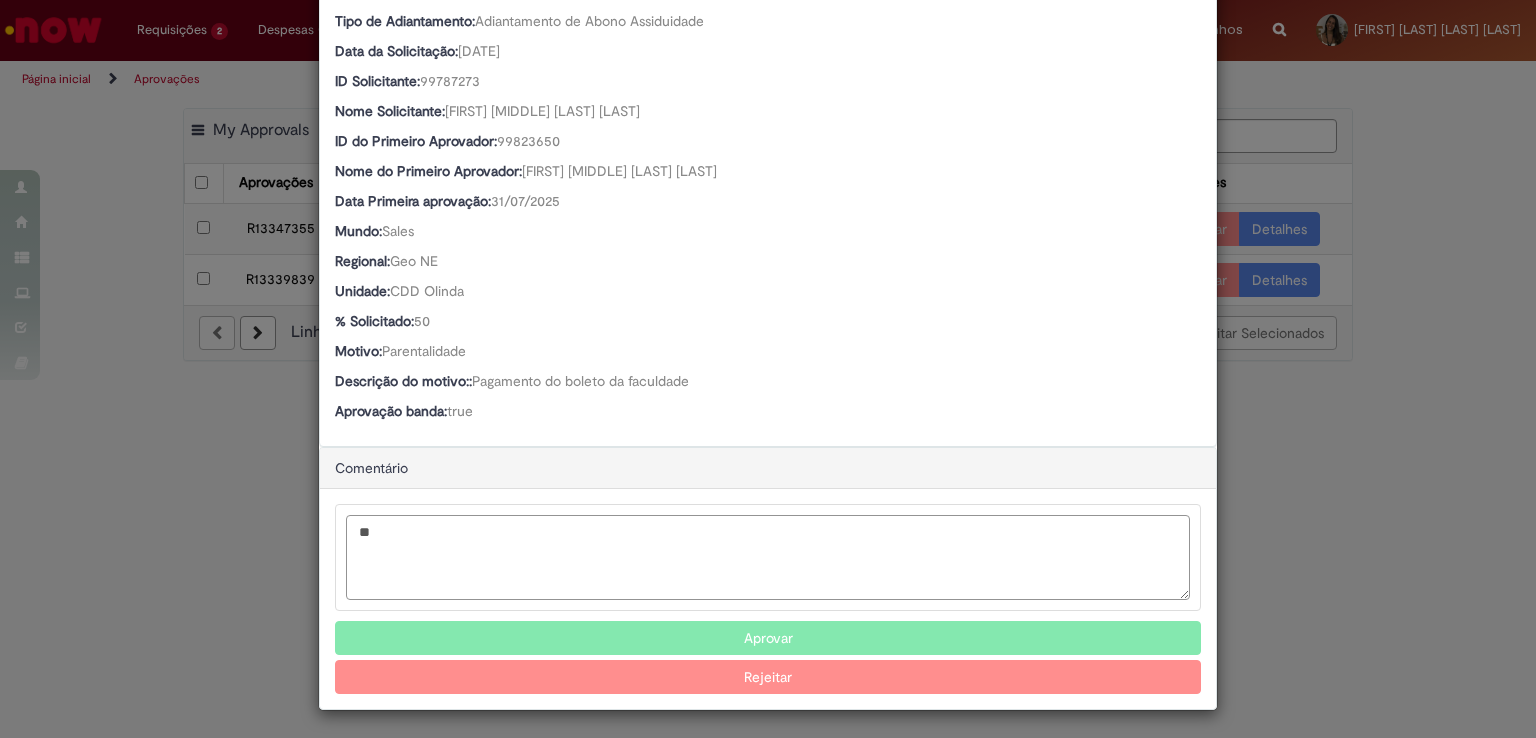 type on "*" 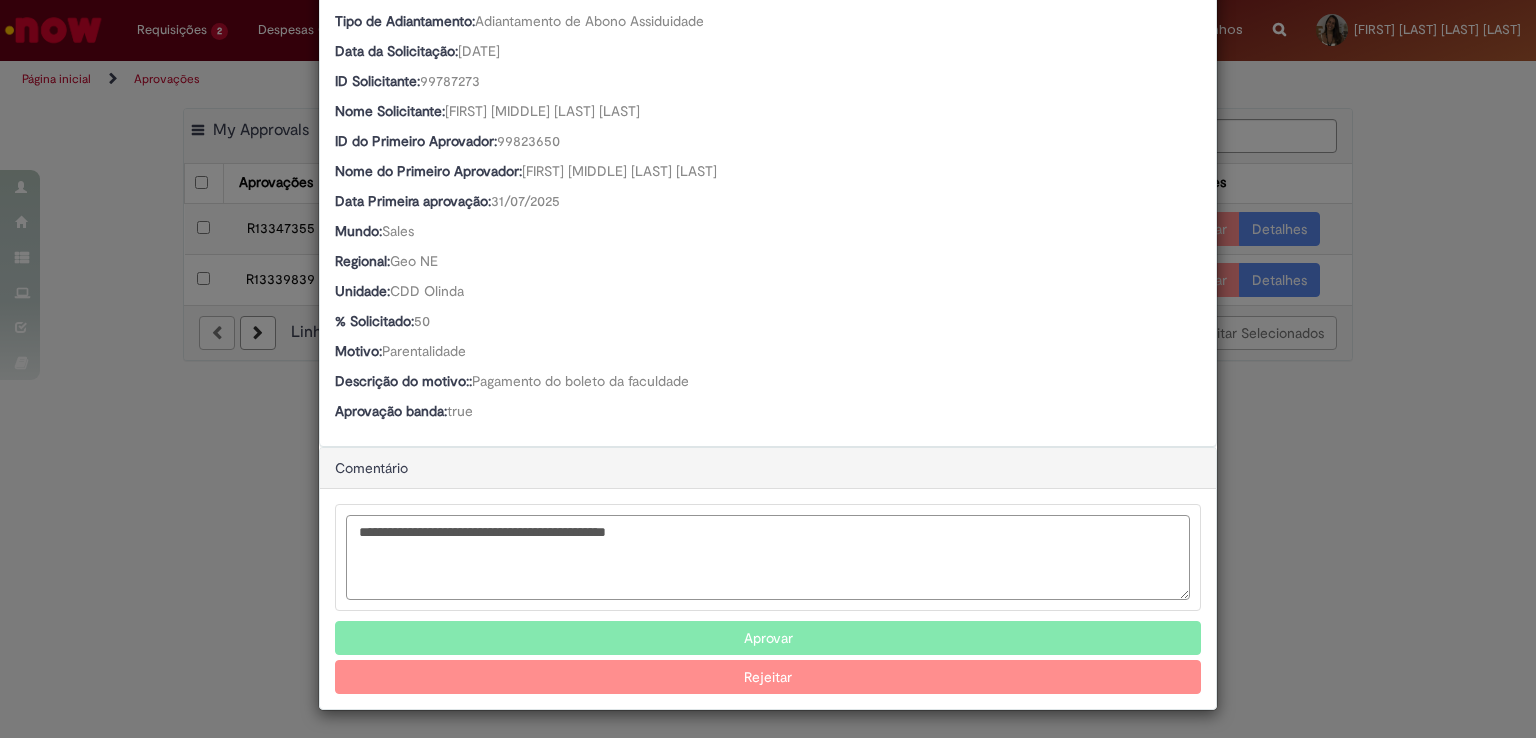 type on "**********" 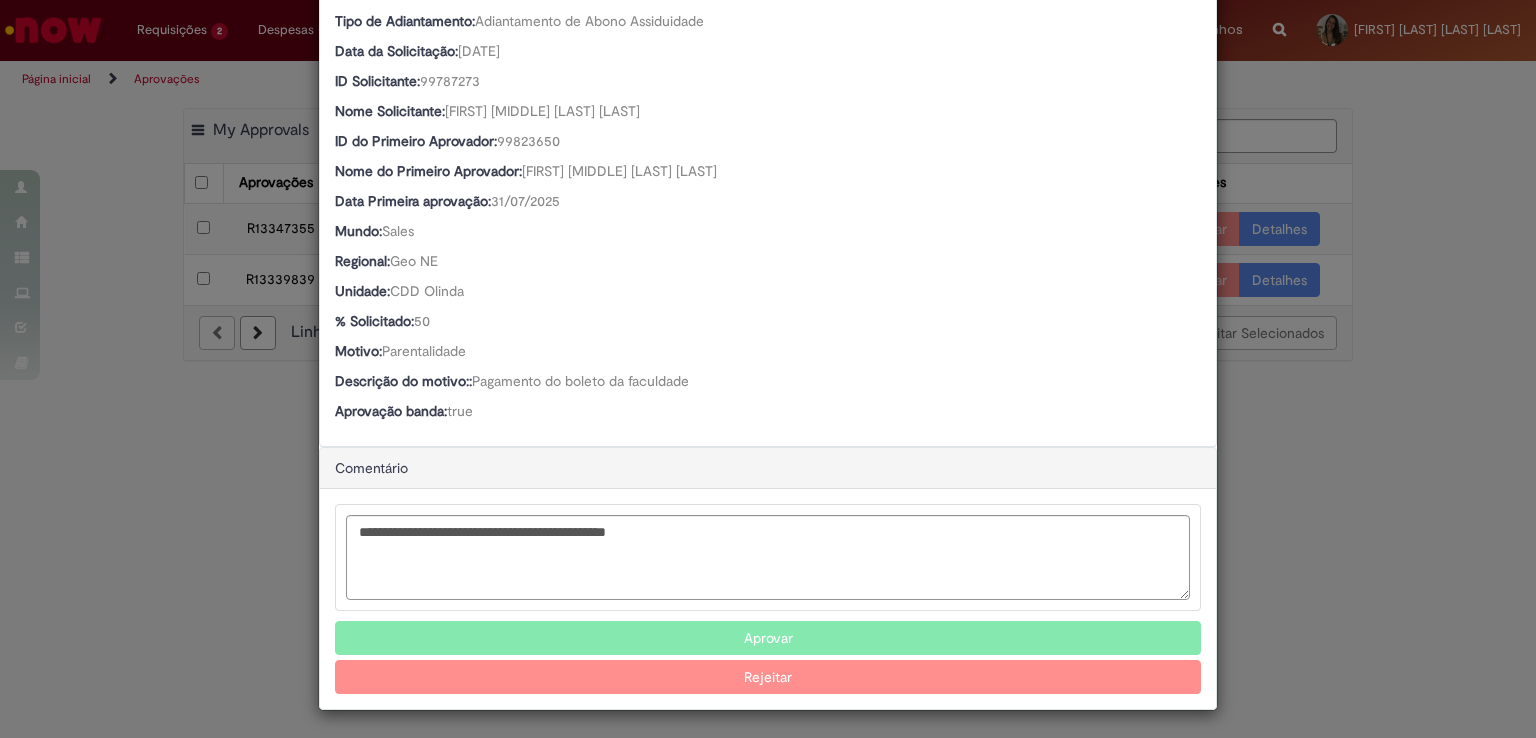 click on "Rejeitar" at bounding box center [768, 677] 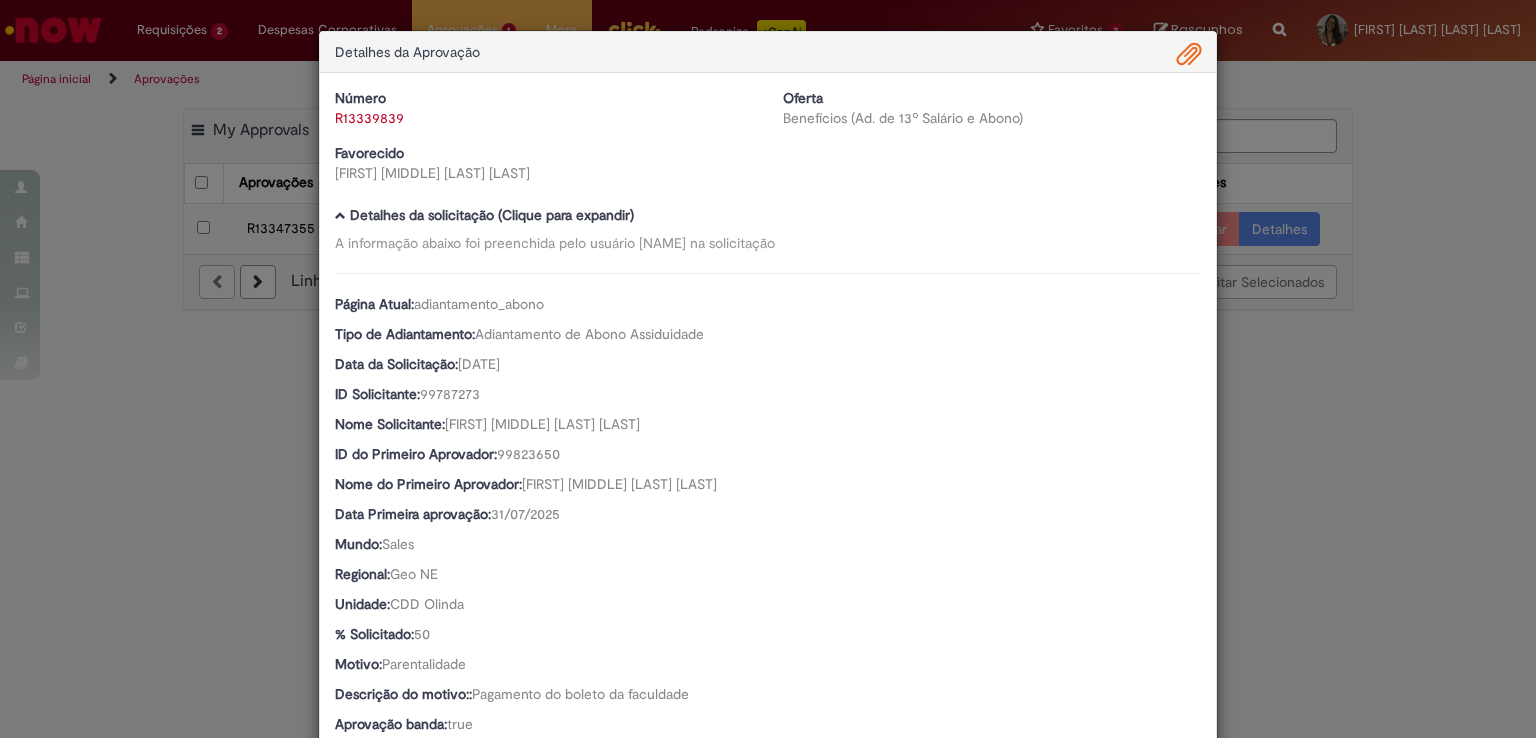 scroll, scrollTop: 52, scrollLeft: 0, axis: vertical 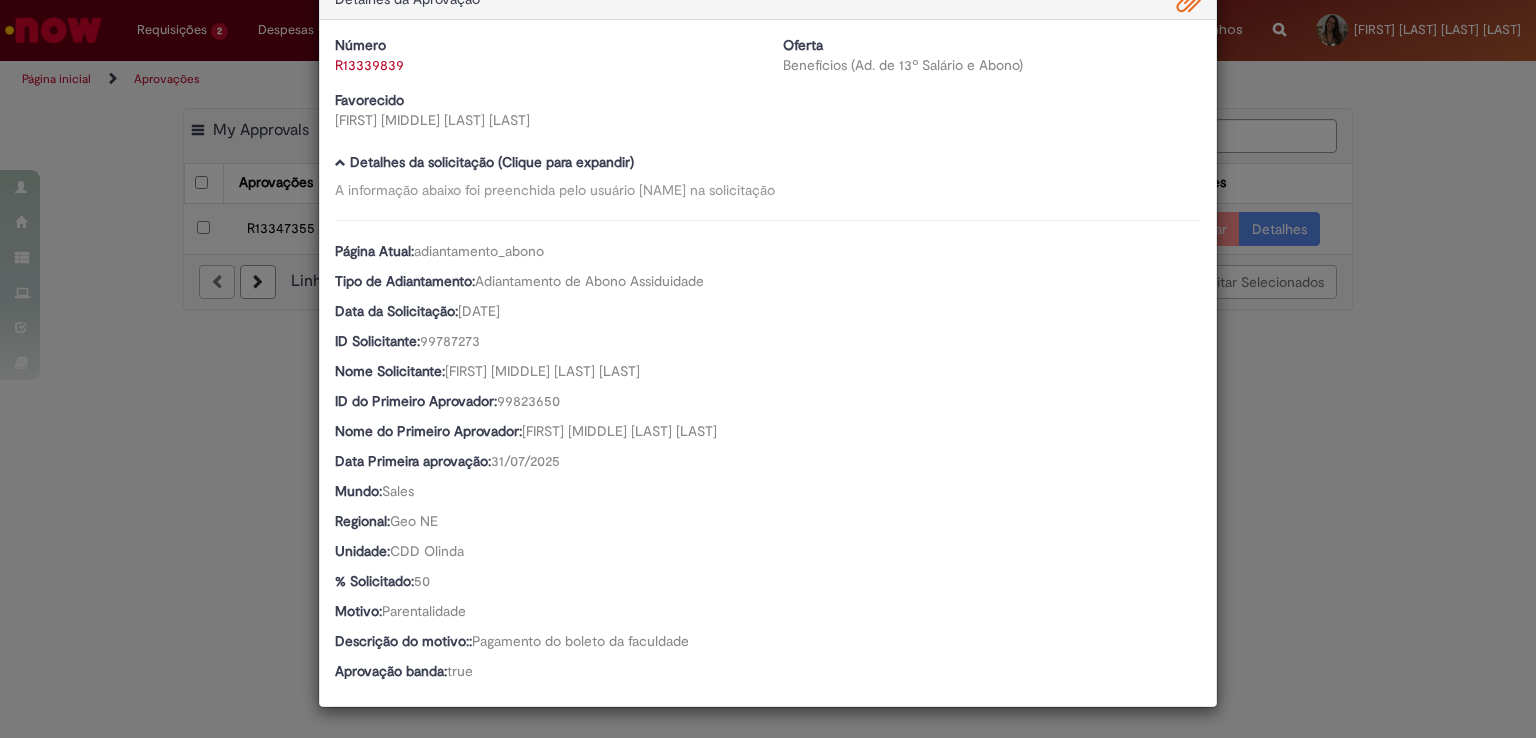 click on "Detalhes da Aprovação
Número
R13339839
Oferta
Benefícios (Ad. de 13º Salário e Abono)
Favorecido
[NAME]
Baixar arquivos da requisição
Detalhes da solicitação (Clique para expandir)
A informação abaixo foi preenchida pelo usuário [NAME] na solicitação
Página Atual:  adiantamento_abono
Tipo de Adiantamento:  Adiantamento de Abono Assiduidade
Data da Solicitação:  31/07/2025 00:00:00
ID Solicitante:  99787273
Nome Solicitante:  [NAME]
ID do Primeiro Aprovador:  99823650
Nome do Primeiro Aprovador:  [NAME]
50" at bounding box center (768, 369) 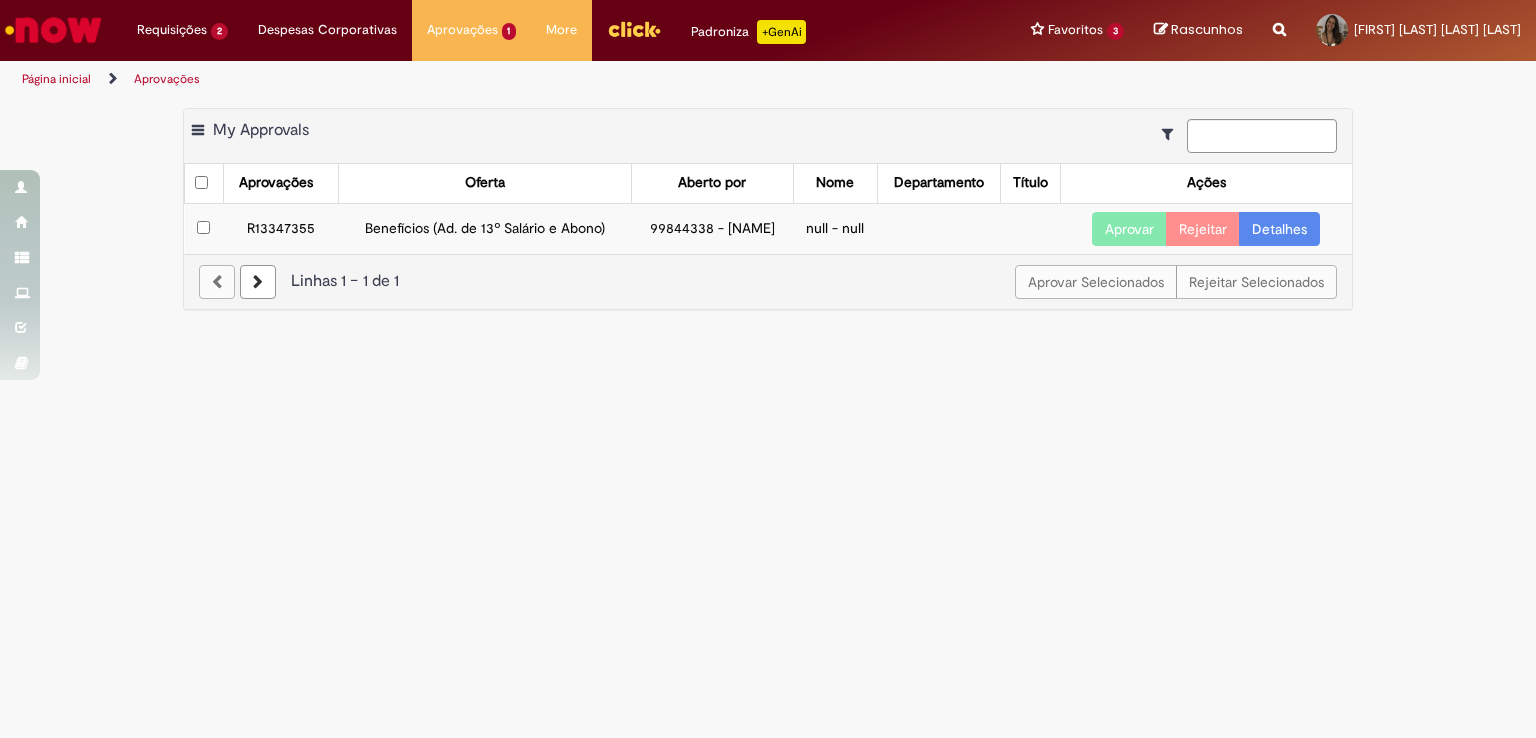 scroll, scrollTop: 52, scrollLeft: 0, axis: vertical 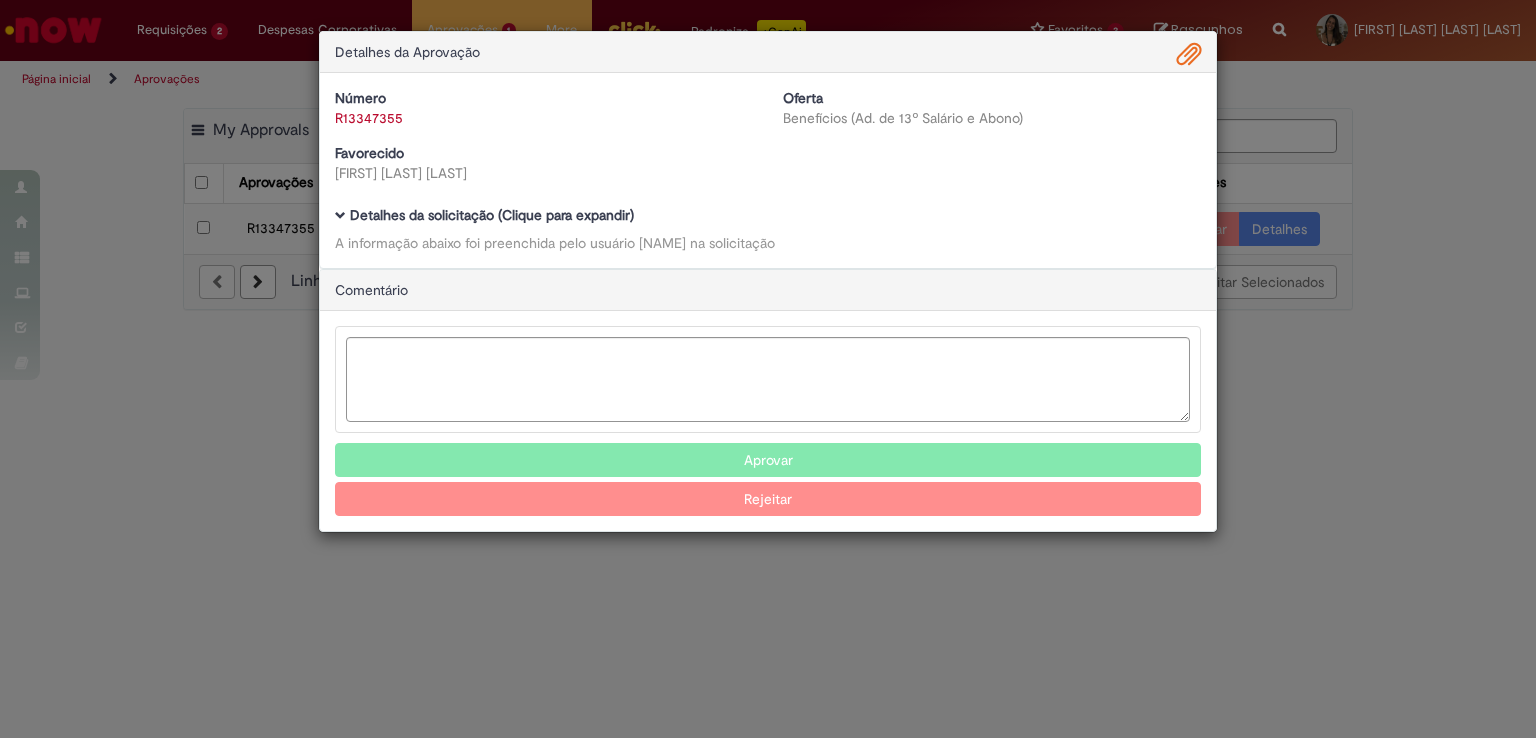 click on "Número
R13347355
Oferta
Benefícios (Ad. de 13º Salário e Abono)
Favorecido
[NAME]
Baixar arquivos da requisição
Detalhes da solicitação (Clique para expandir)
A informação abaixo foi preenchida pelo usuário [NAME] na solicitação" at bounding box center [768, 170] 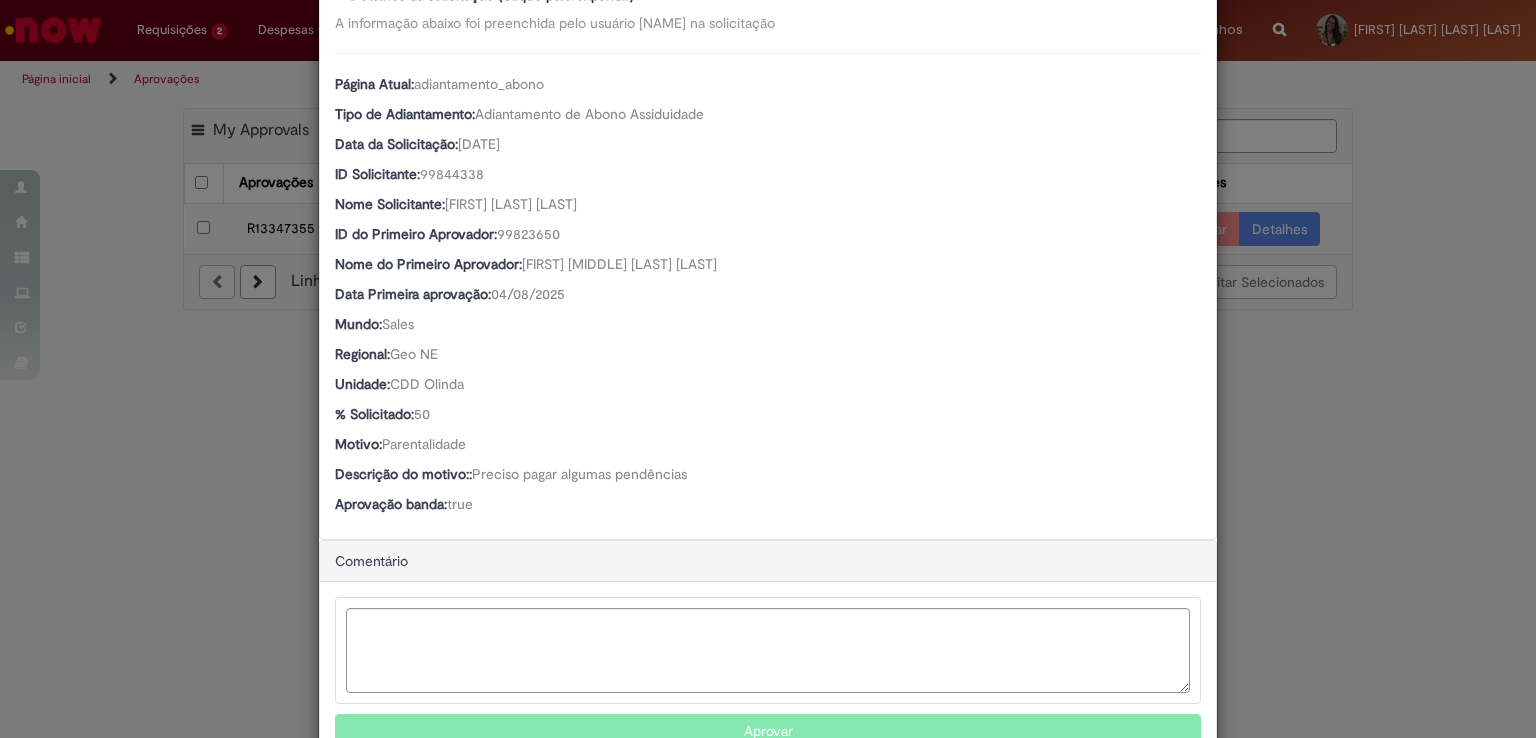 scroll, scrollTop: 0, scrollLeft: 0, axis: both 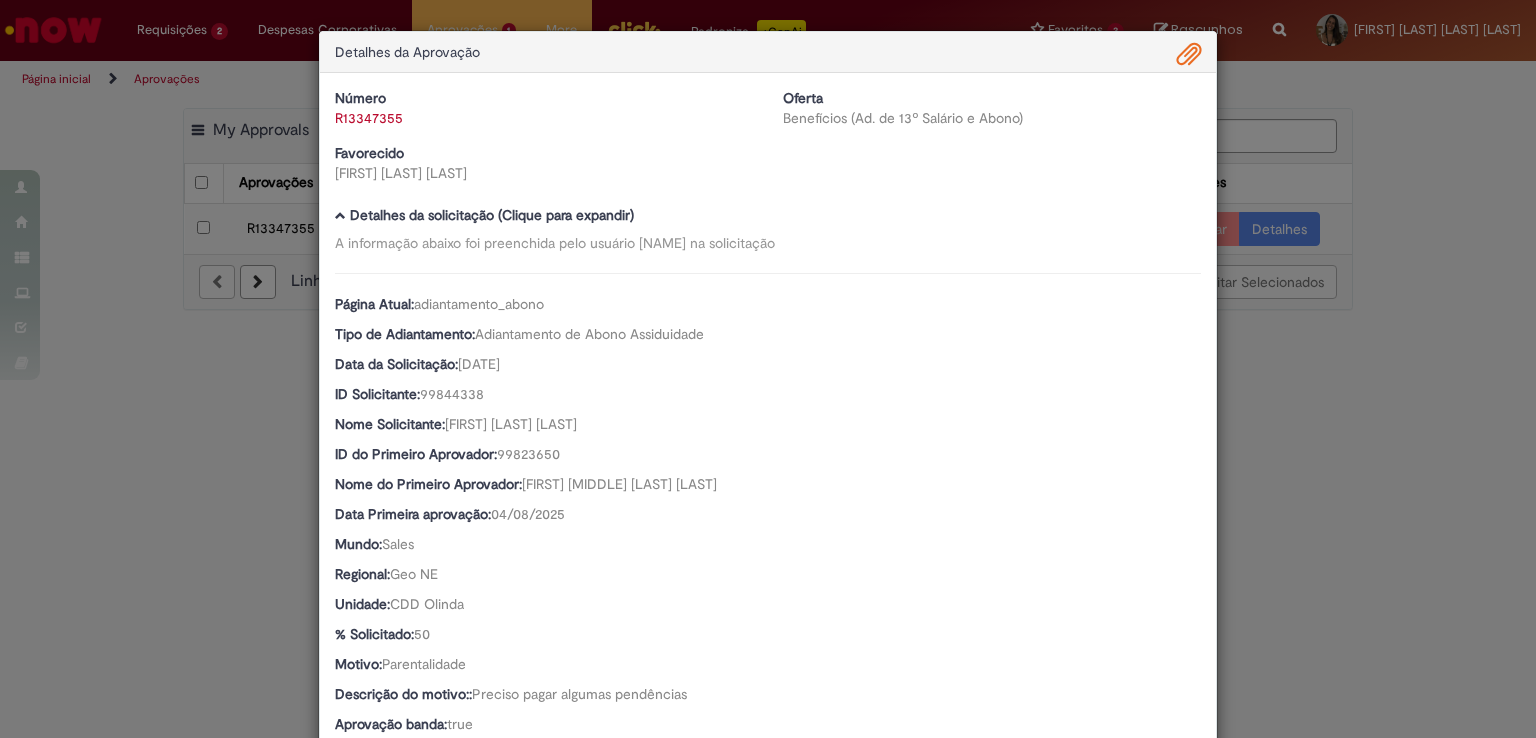 click at bounding box center [1189, 55] 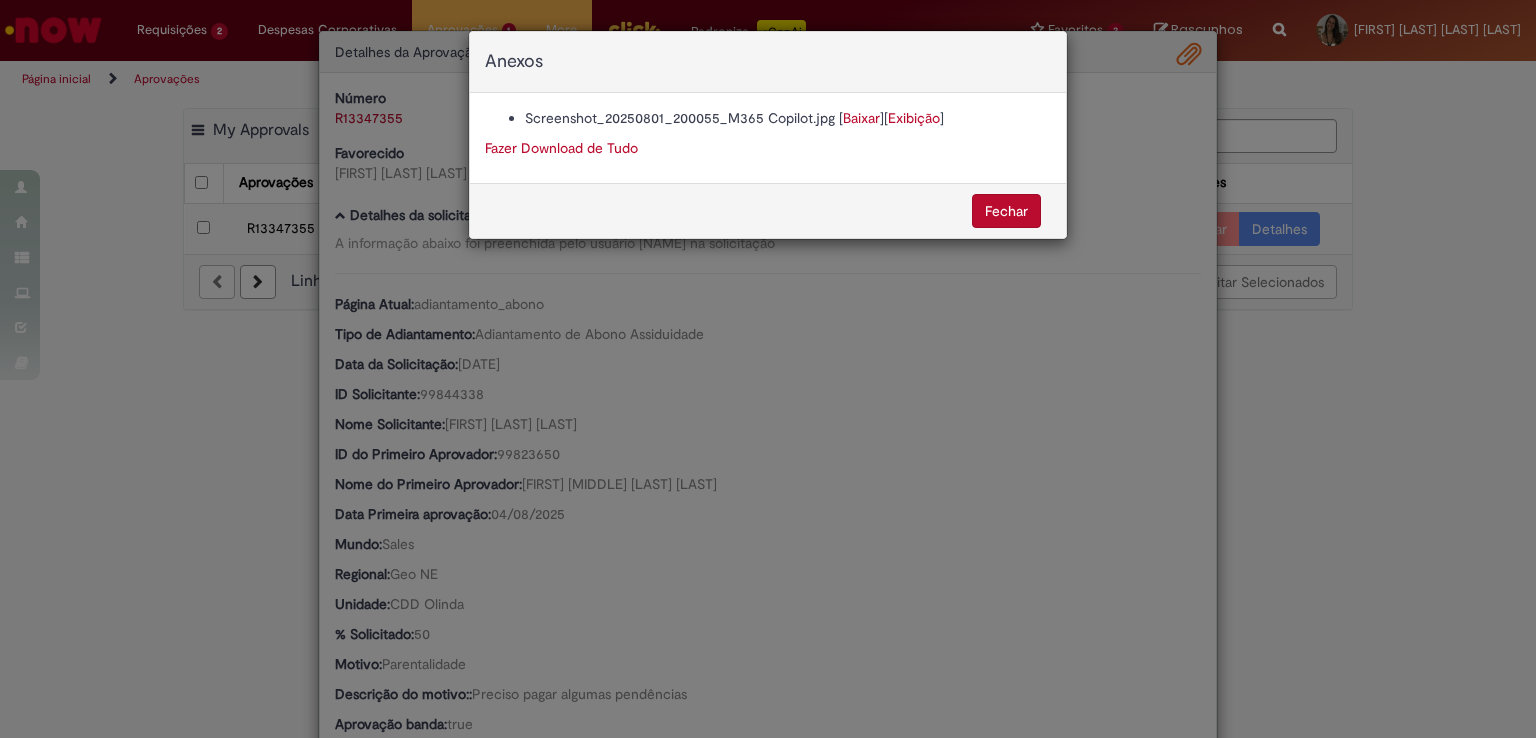 click on "Baixar" at bounding box center (861, 118) 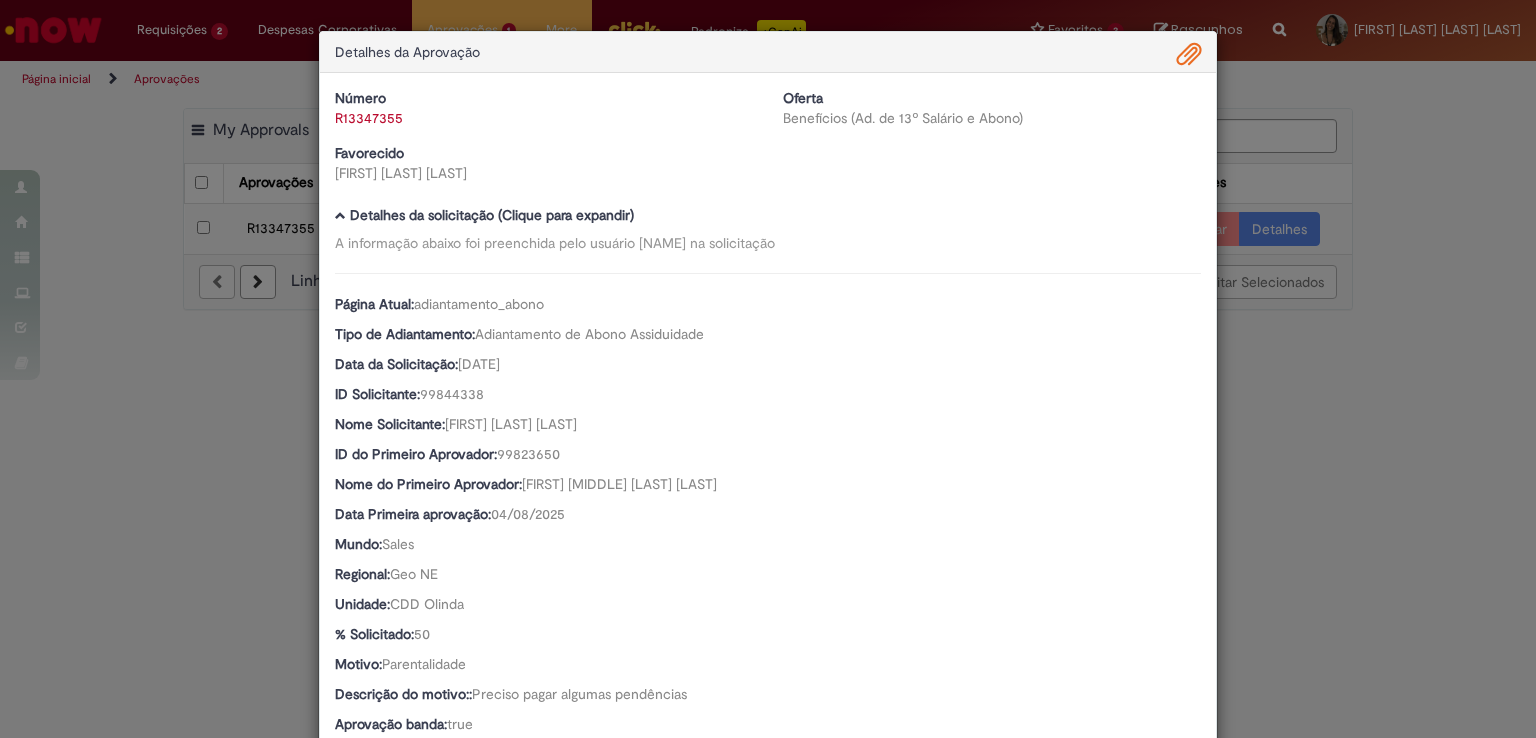 scroll, scrollTop: 315, scrollLeft: 0, axis: vertical 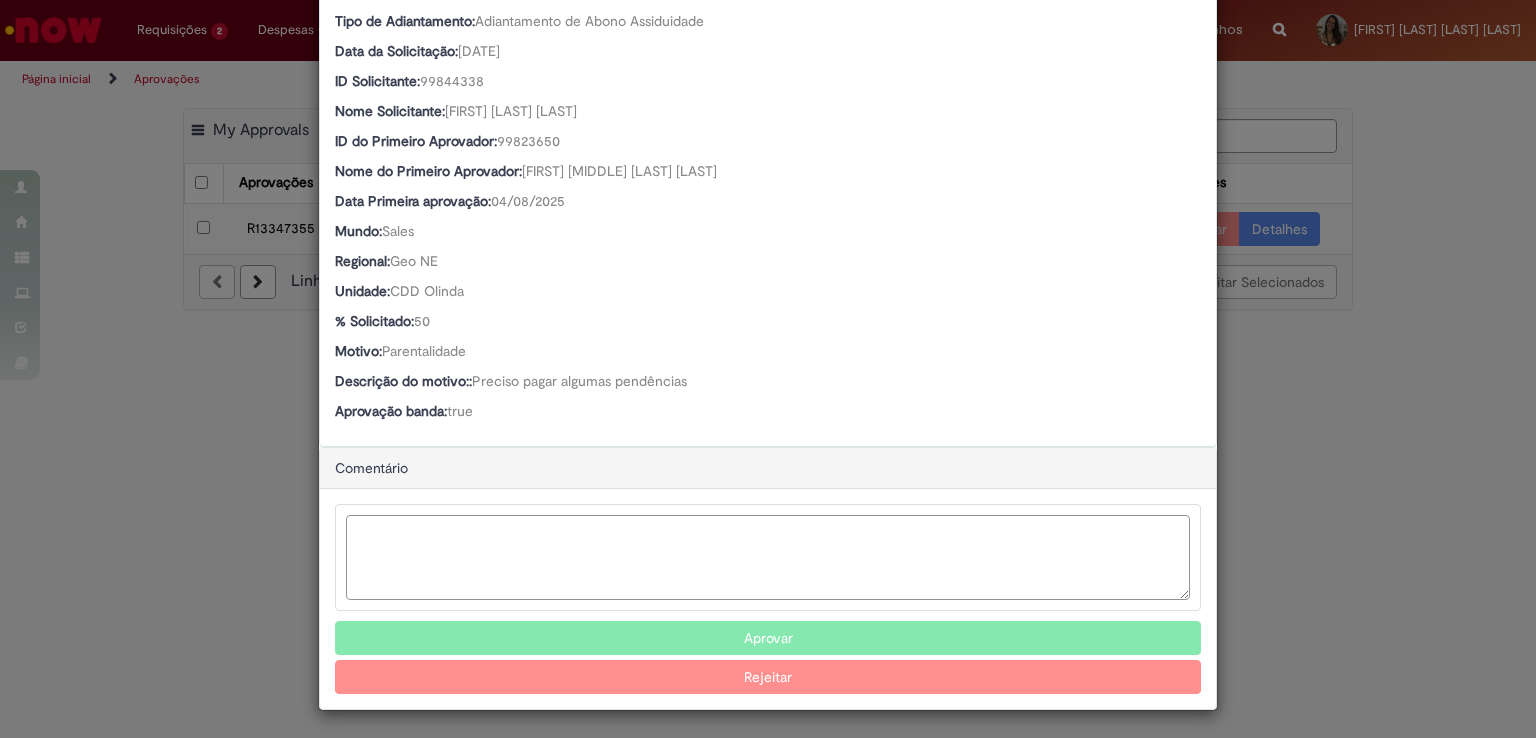 click at bounding box center (768, 557) 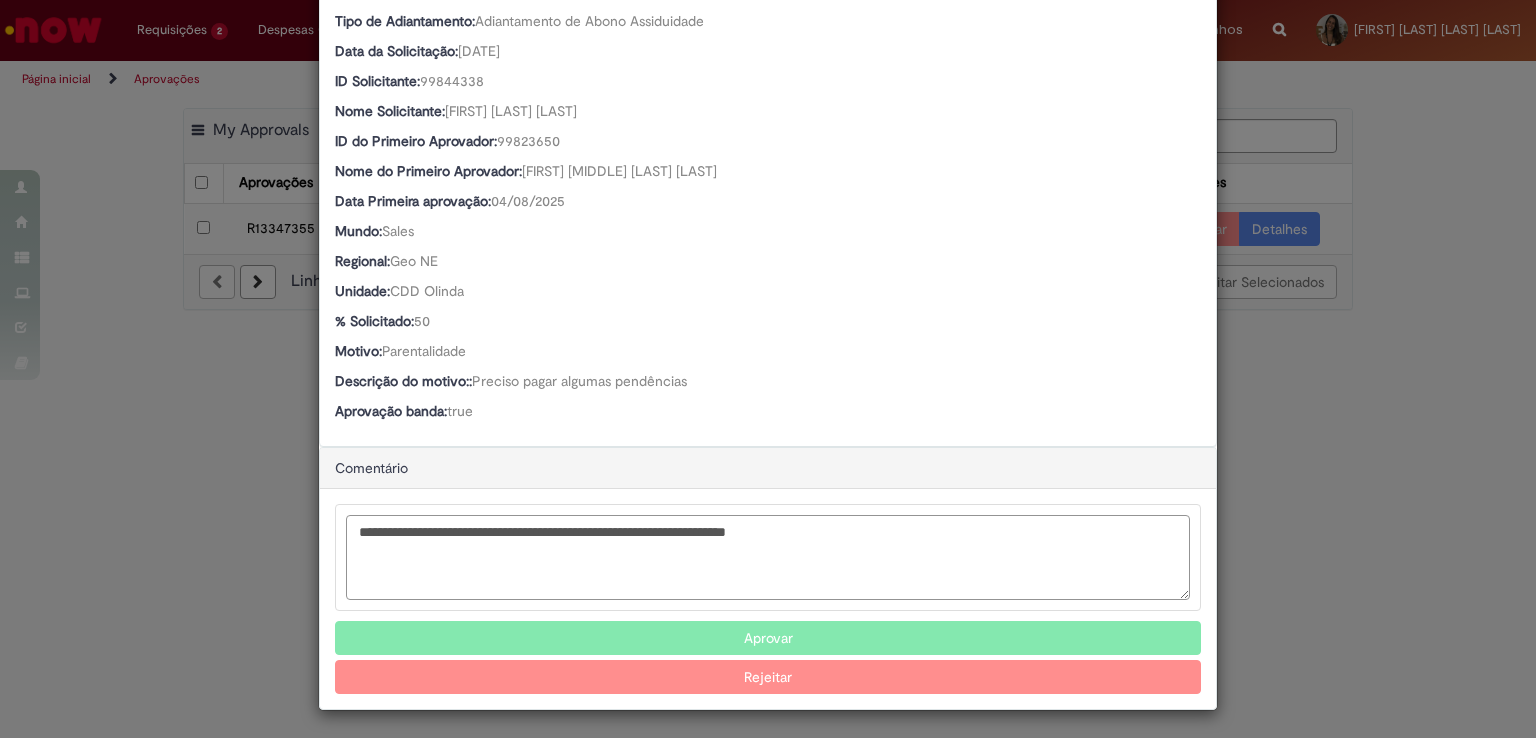 type on "**********" 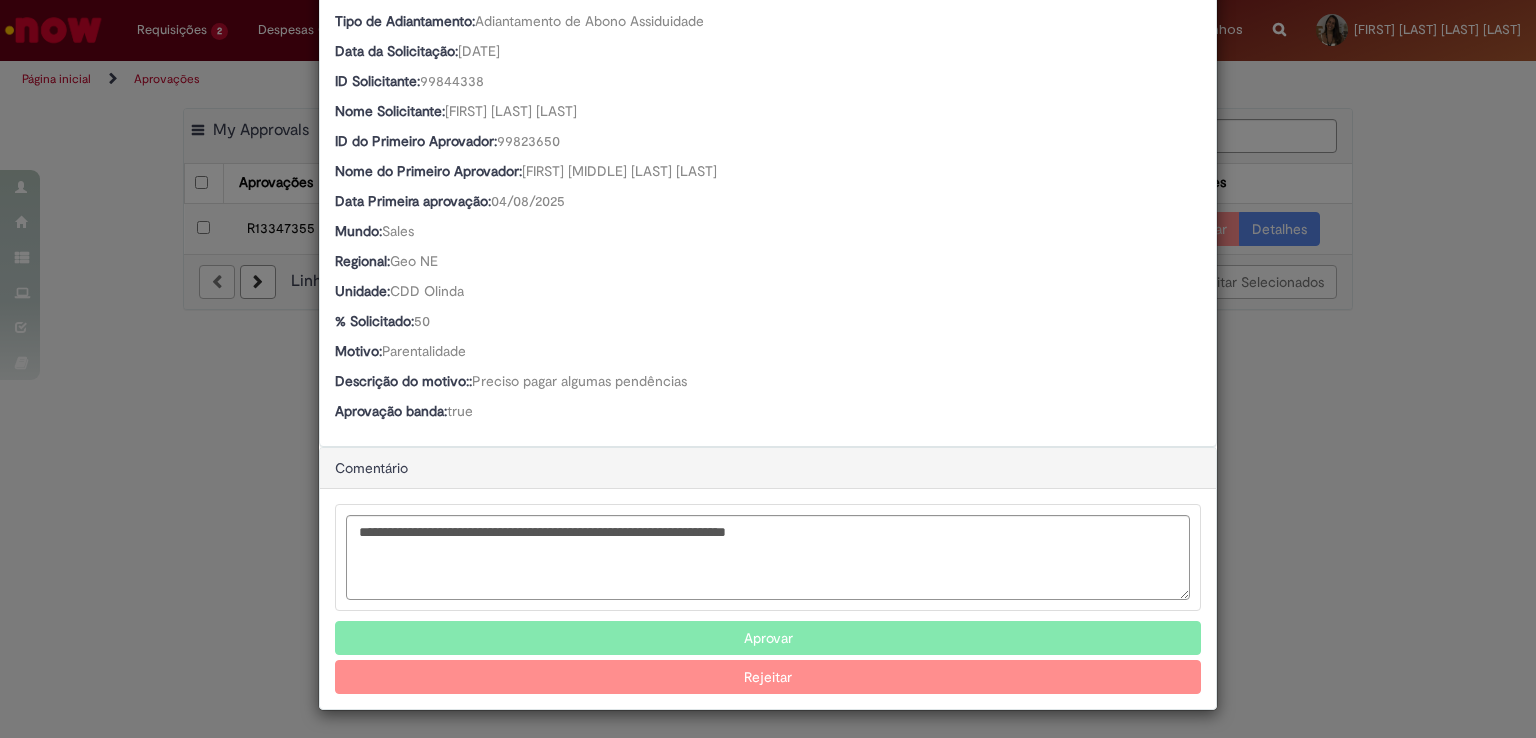 click on "Rejeitar" at bounding box center [768, 677] 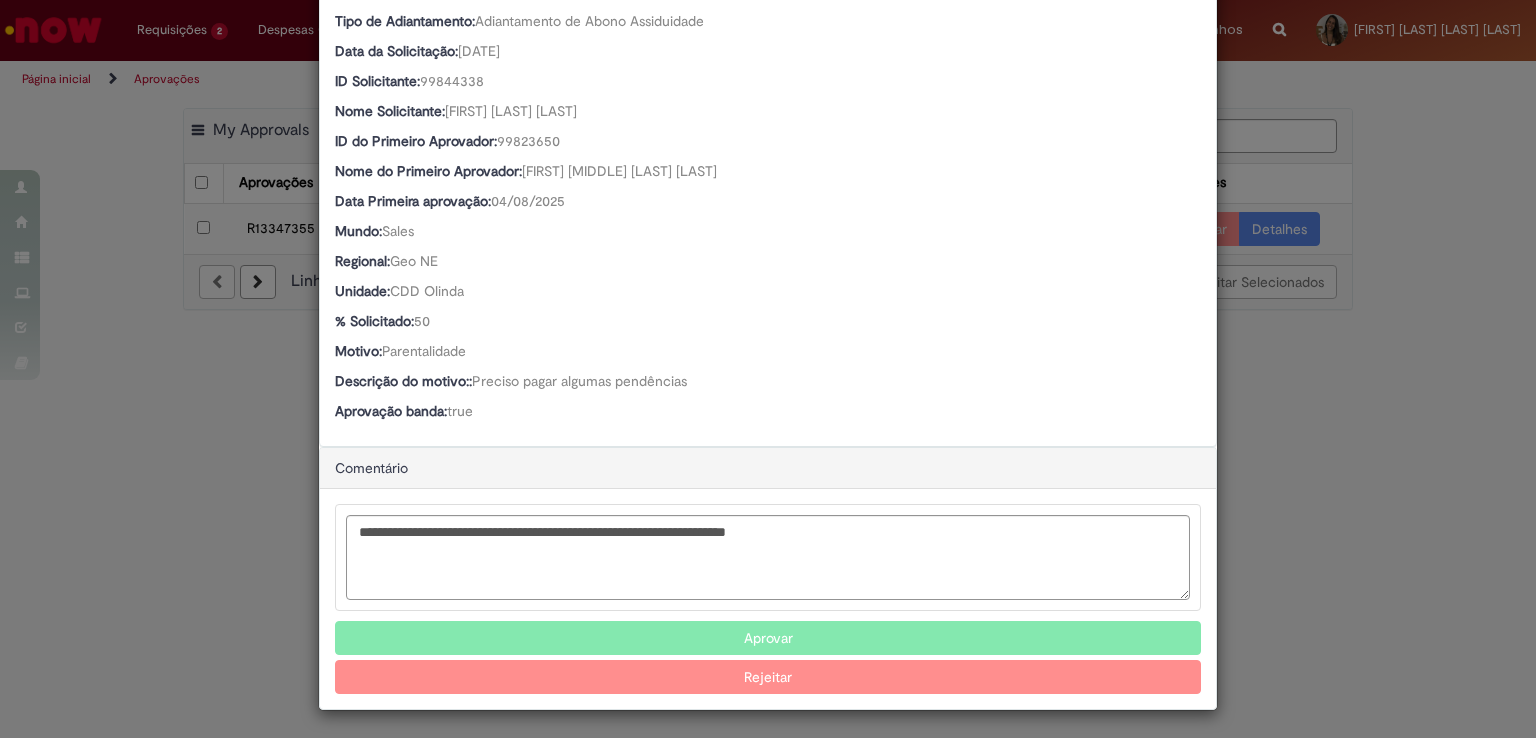 scroll, scrollTop: 52, scrollLeft: 0, axis: vertical 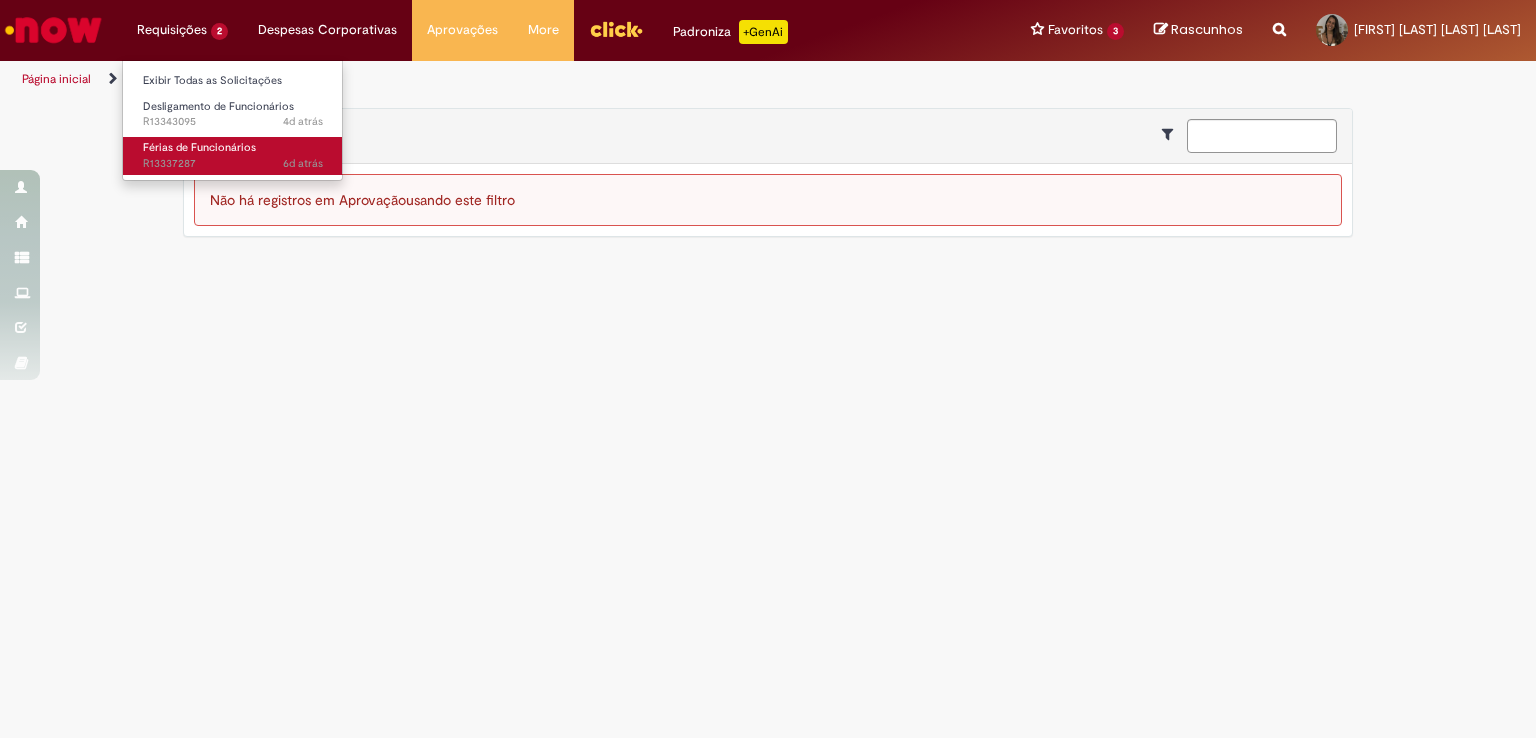 click on "6d atrás 6 dias atrás  R13337287" at bounding box center [233, 164] 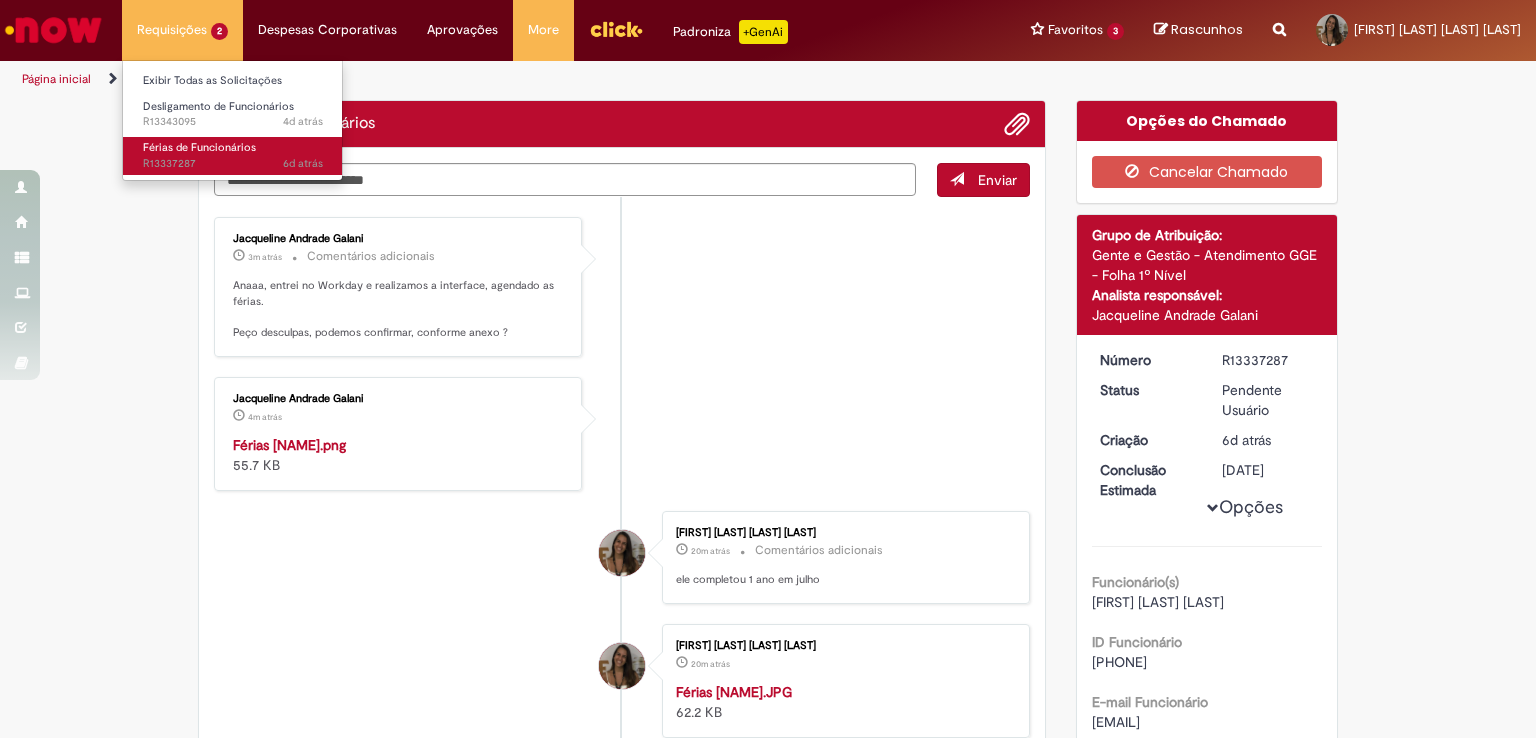 click on "Férias de Funcionários" at bounding box center [199, 147] 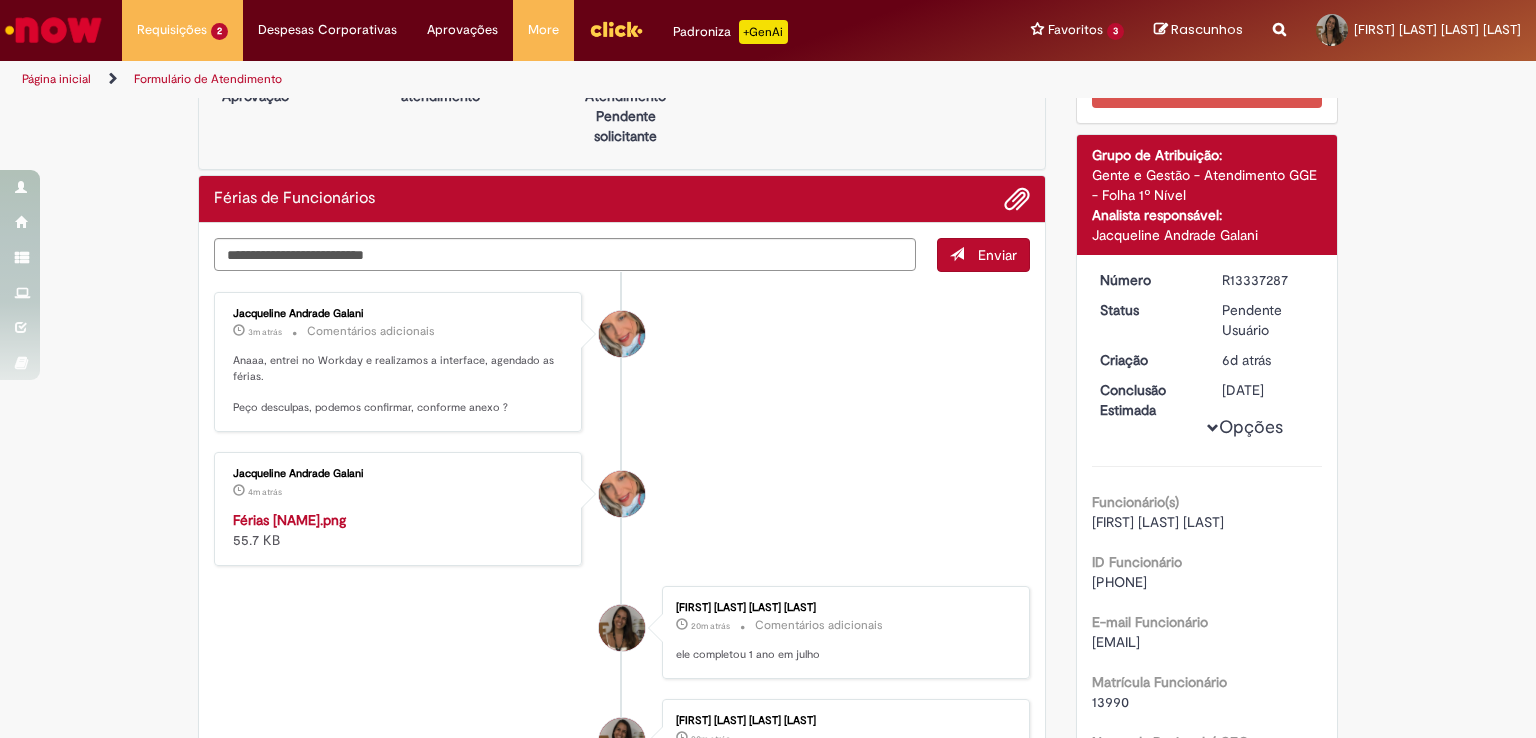 scroll, scrollTop: 86, scrollLeft: 0, axis: vertical 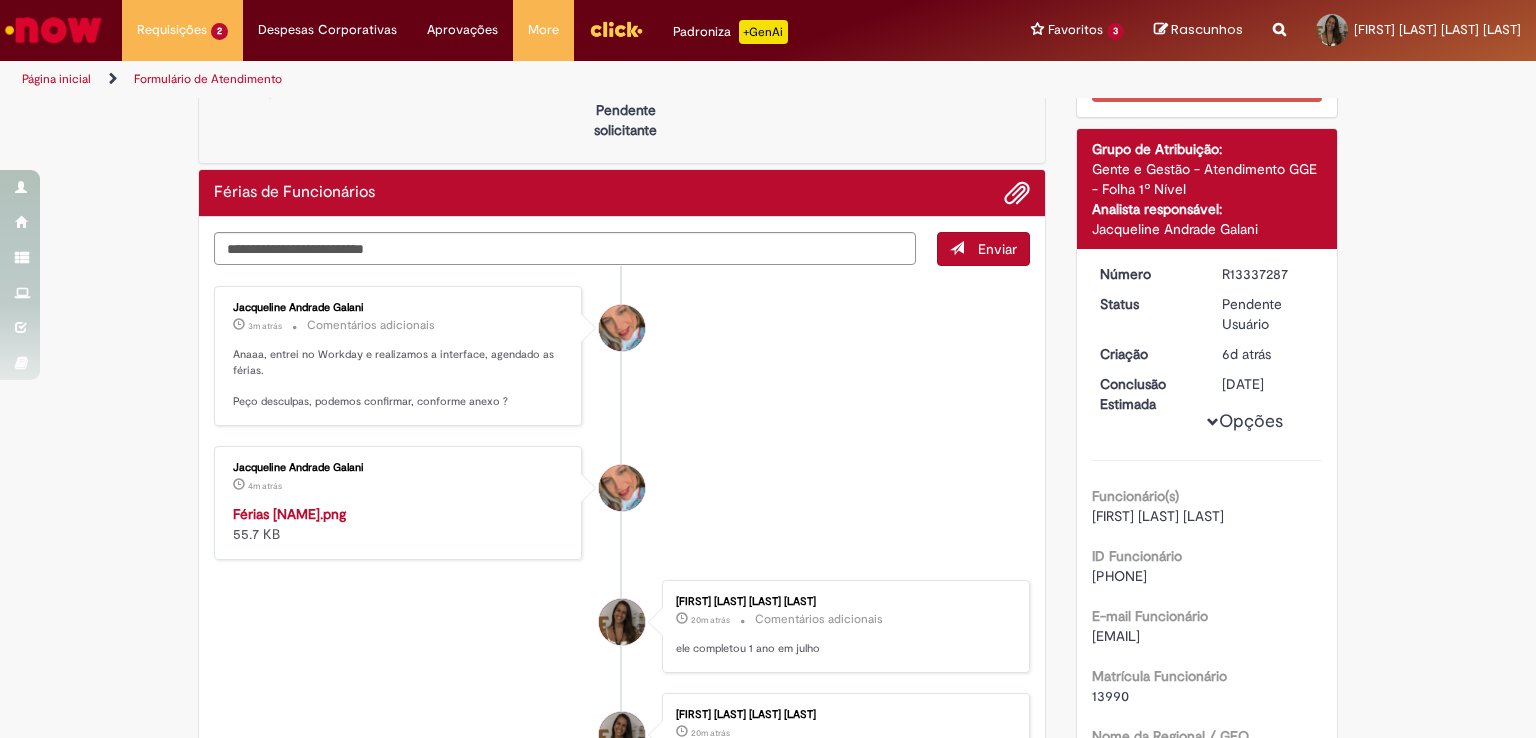 click at bounding box center [399, 504] 